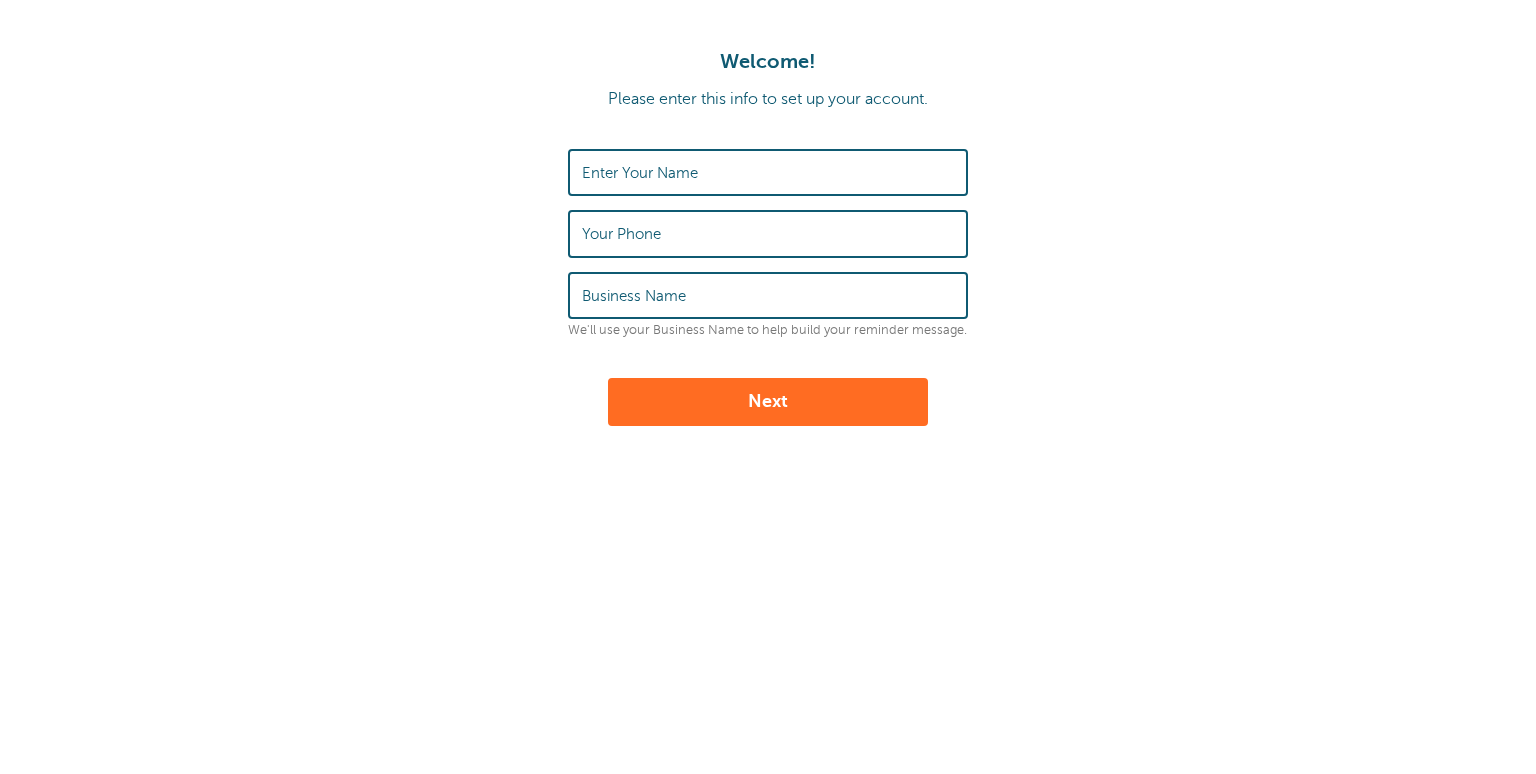 scroll, scrollTop: 0, scrollLeft: 0, axis: both 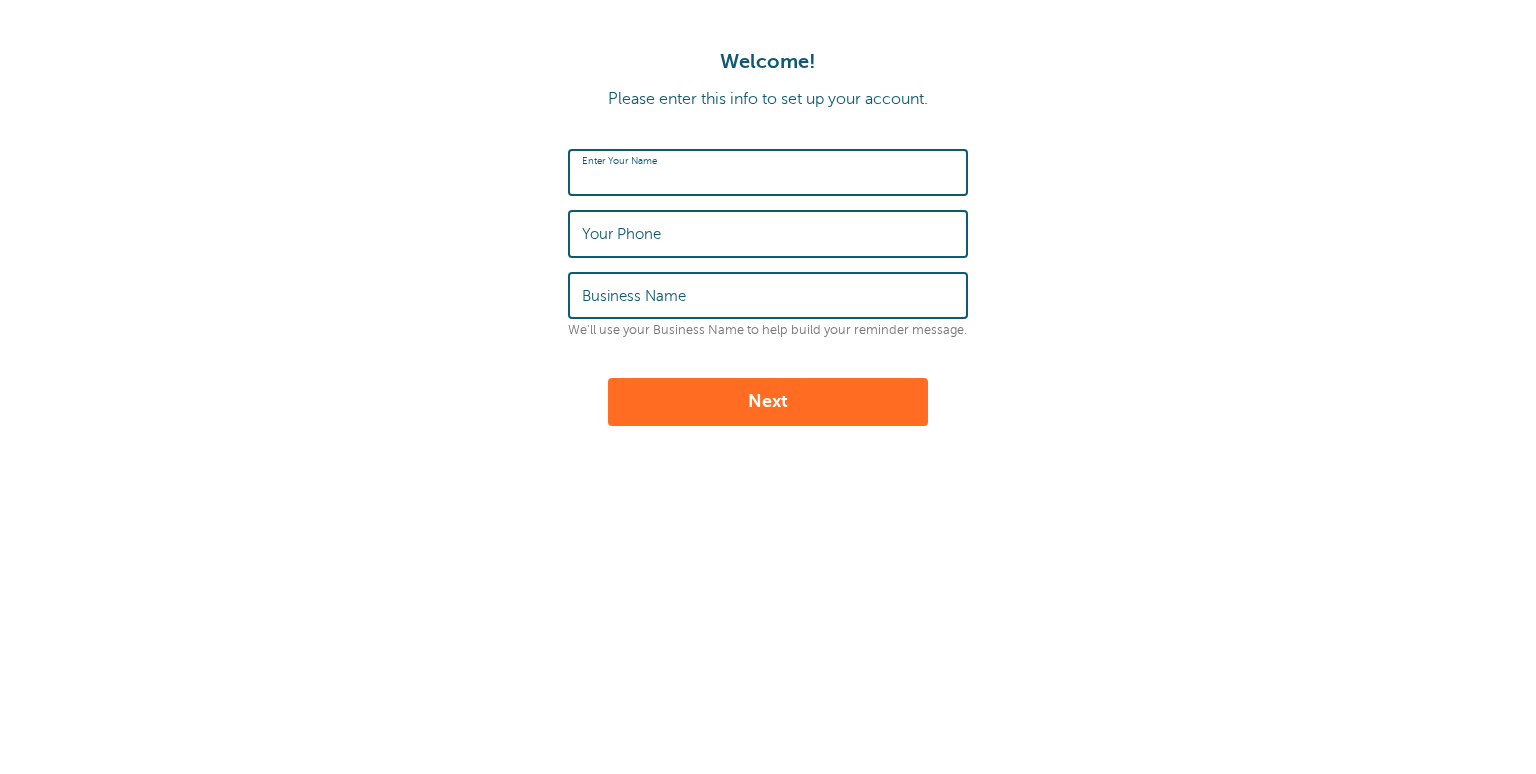 click on "Enter Your Name" at bounding box center (768, 172) 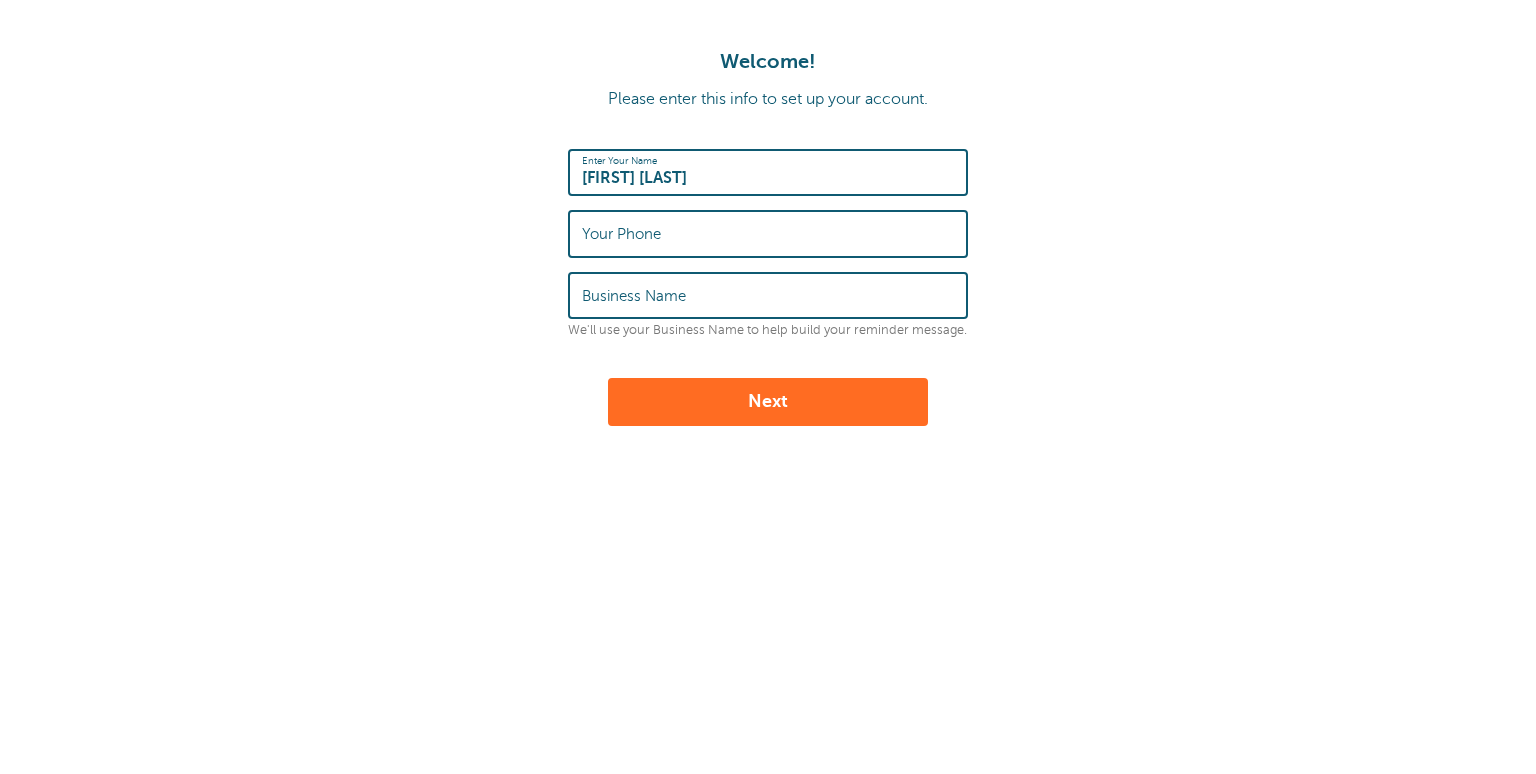 type on "Greg Akridge" 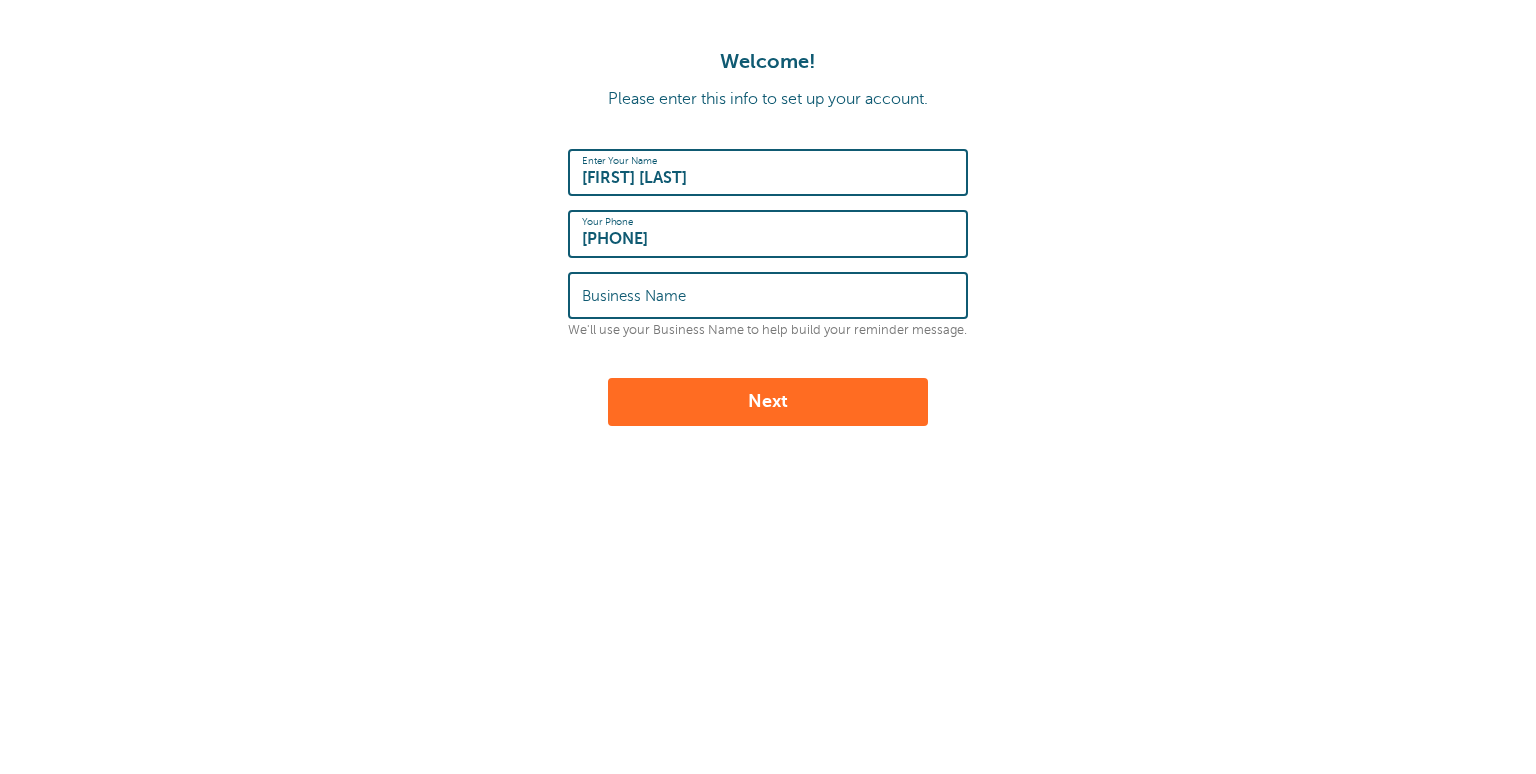 type on "9132683872" 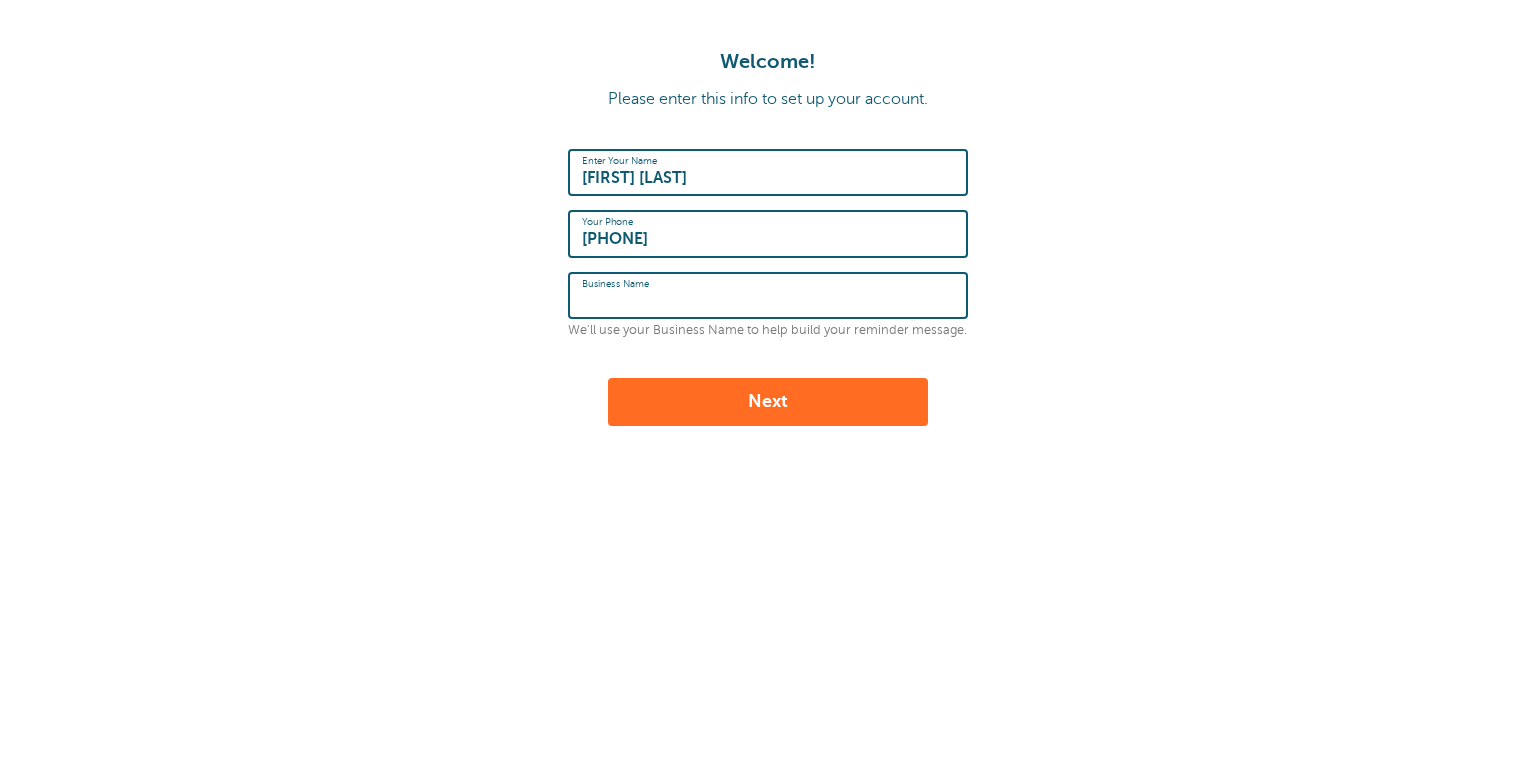 type on "Retired" 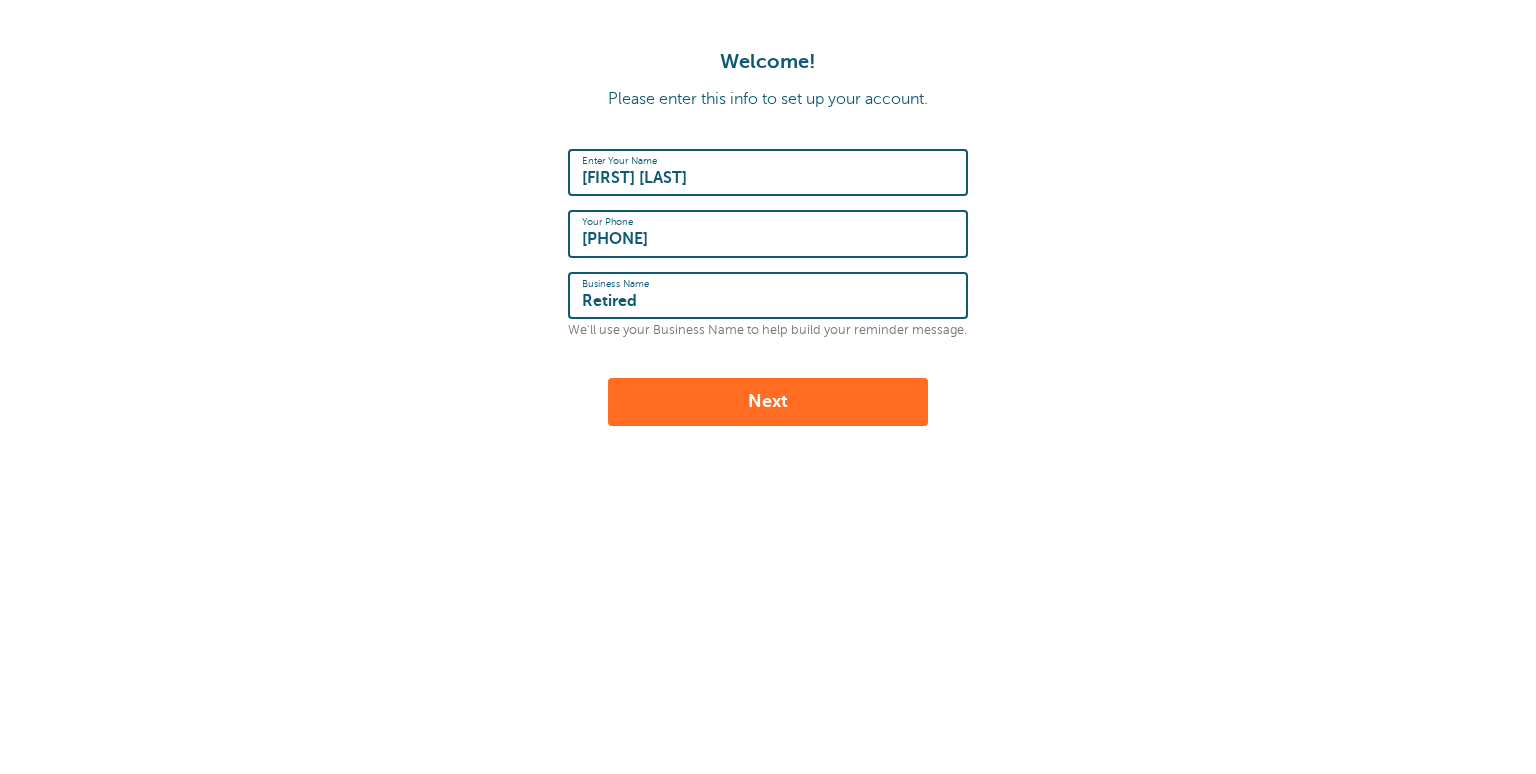 click on "Next" at bounding box center [768, 402] 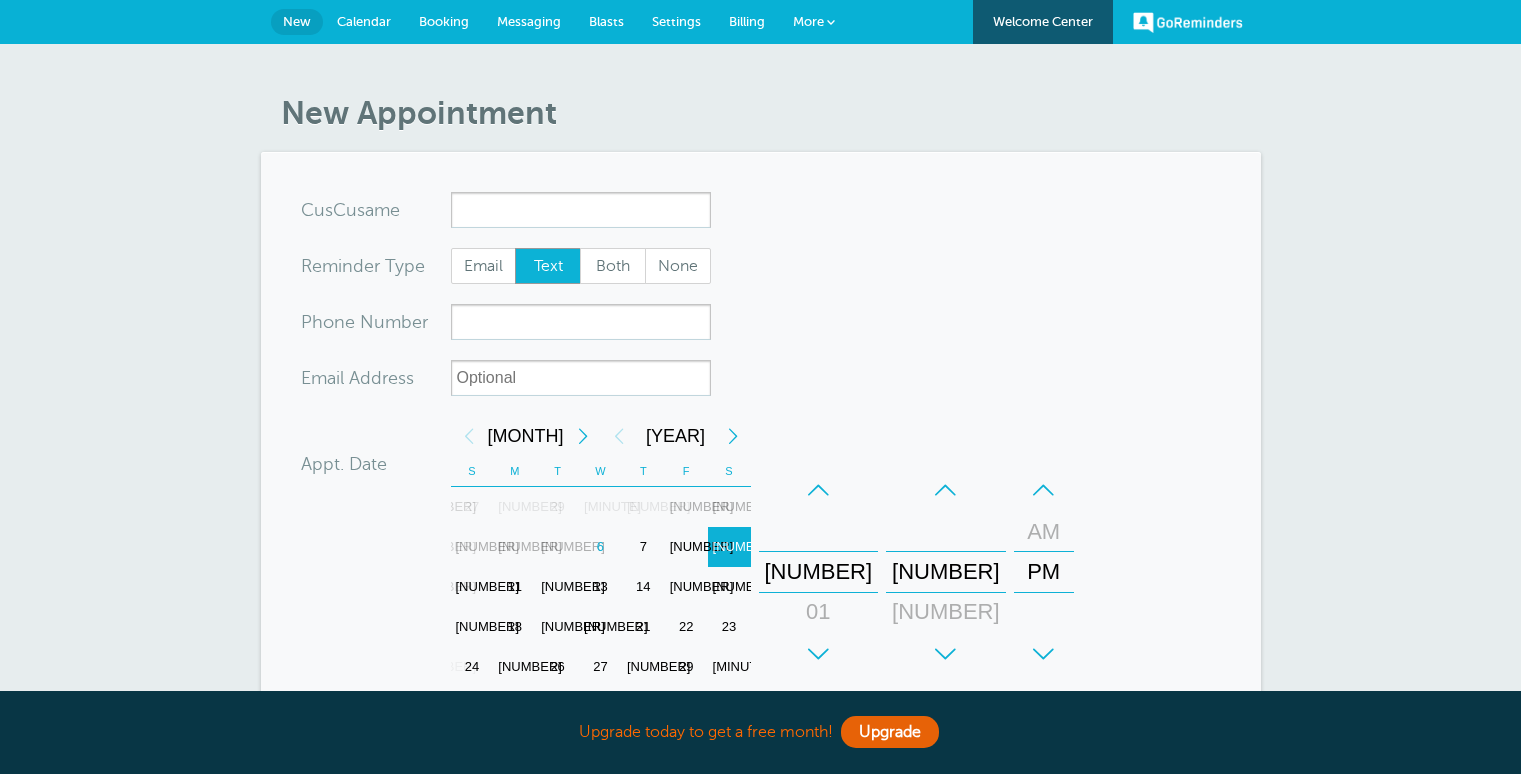 scroll, scrollTop: 0, scrollLeft: 0, axis: both 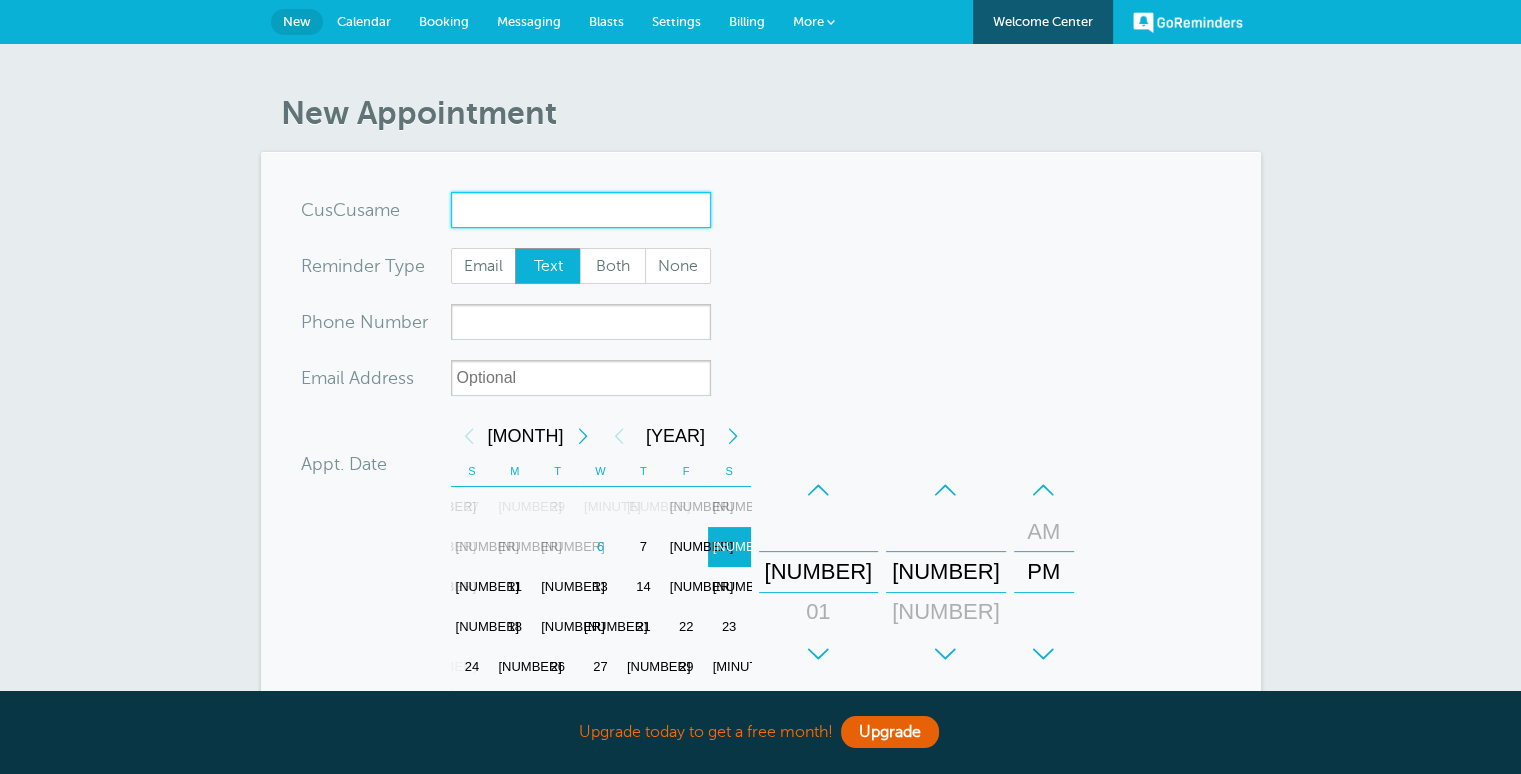click on "x-no-autofill" at bounding box center (581, 210) 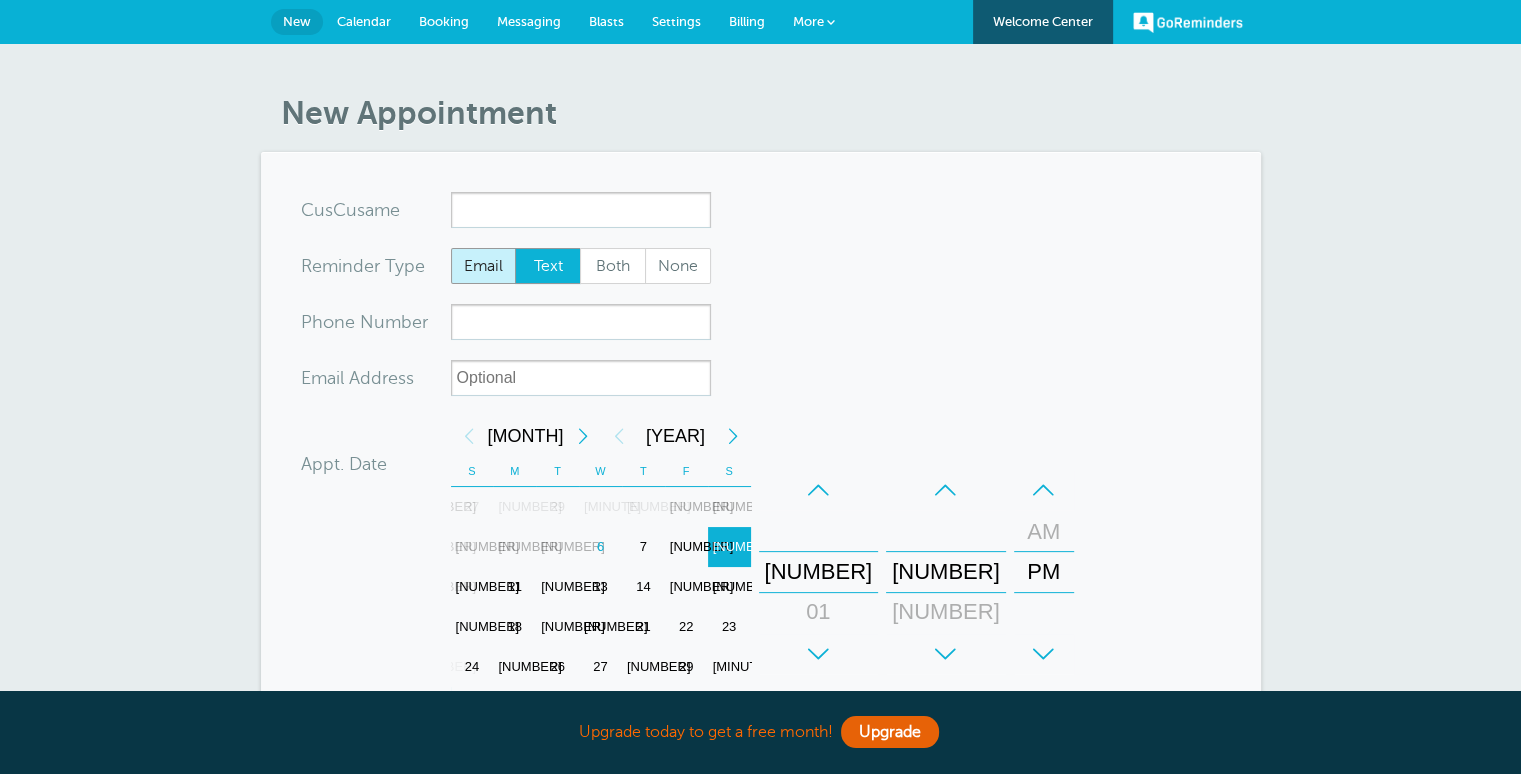 click on "Email" at bounding box center (484, 266) 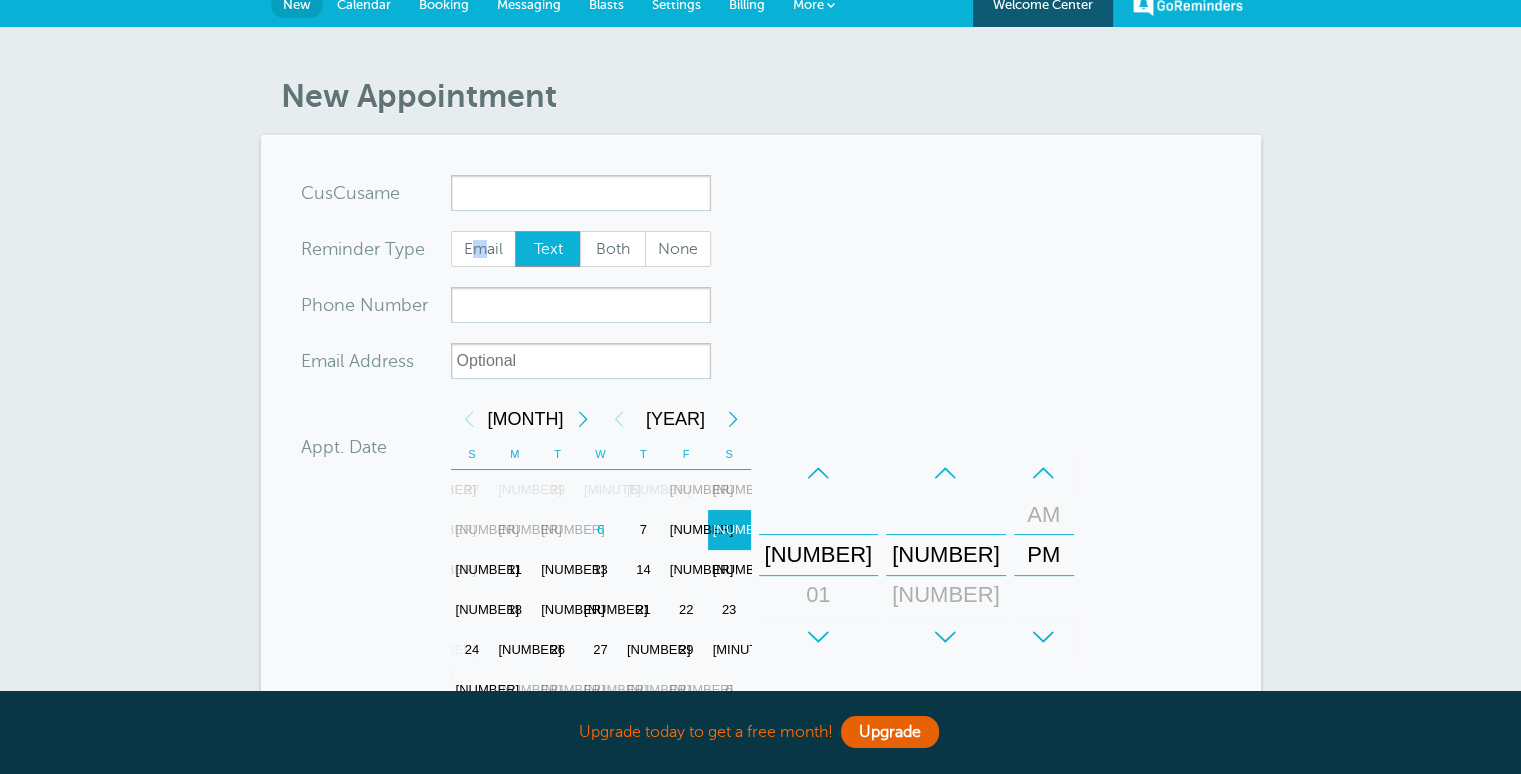 scroll, scrollTop: 0, scrollLeft: 0, axis: both 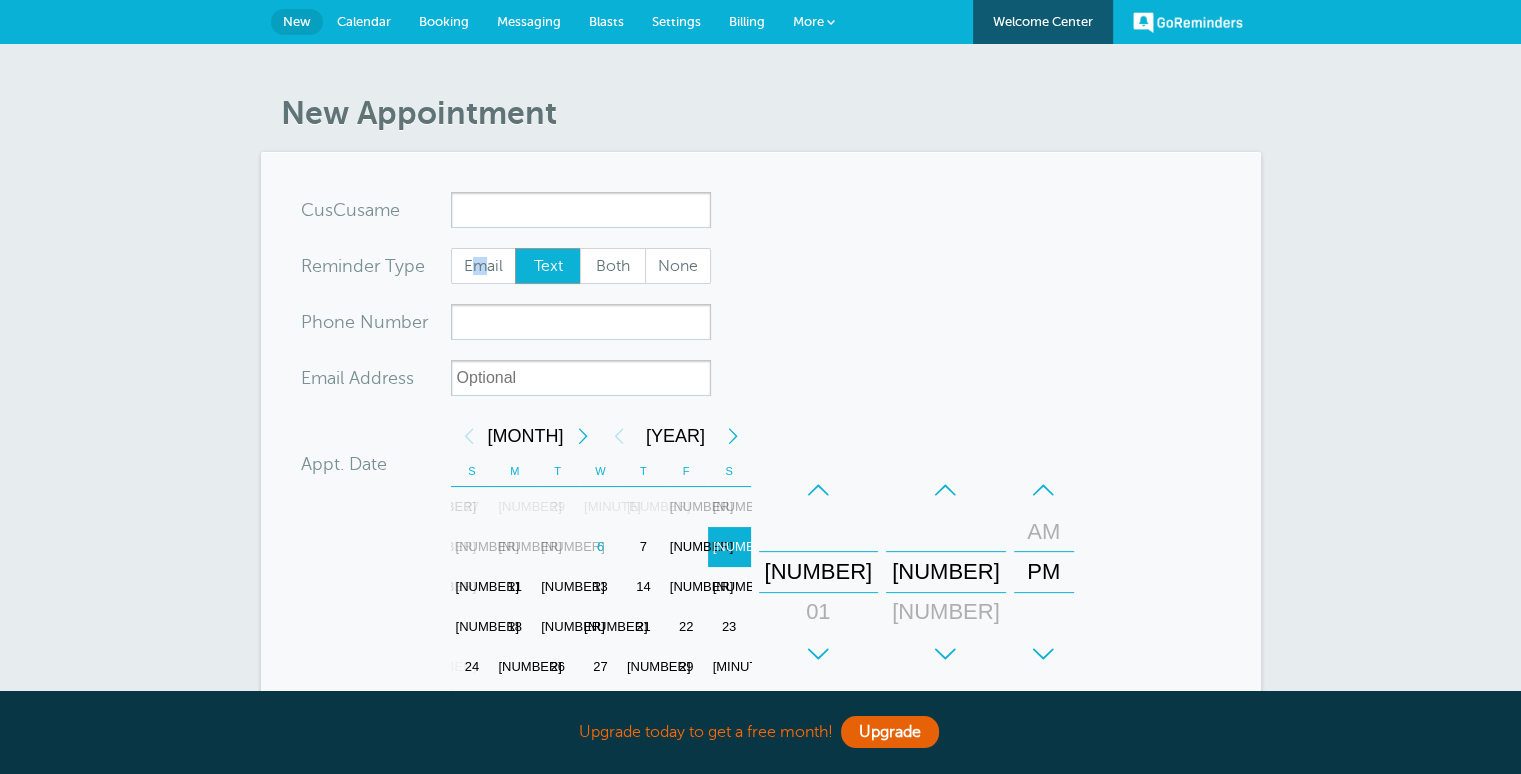 click on "Calendar" at bounding box center [364, 21] 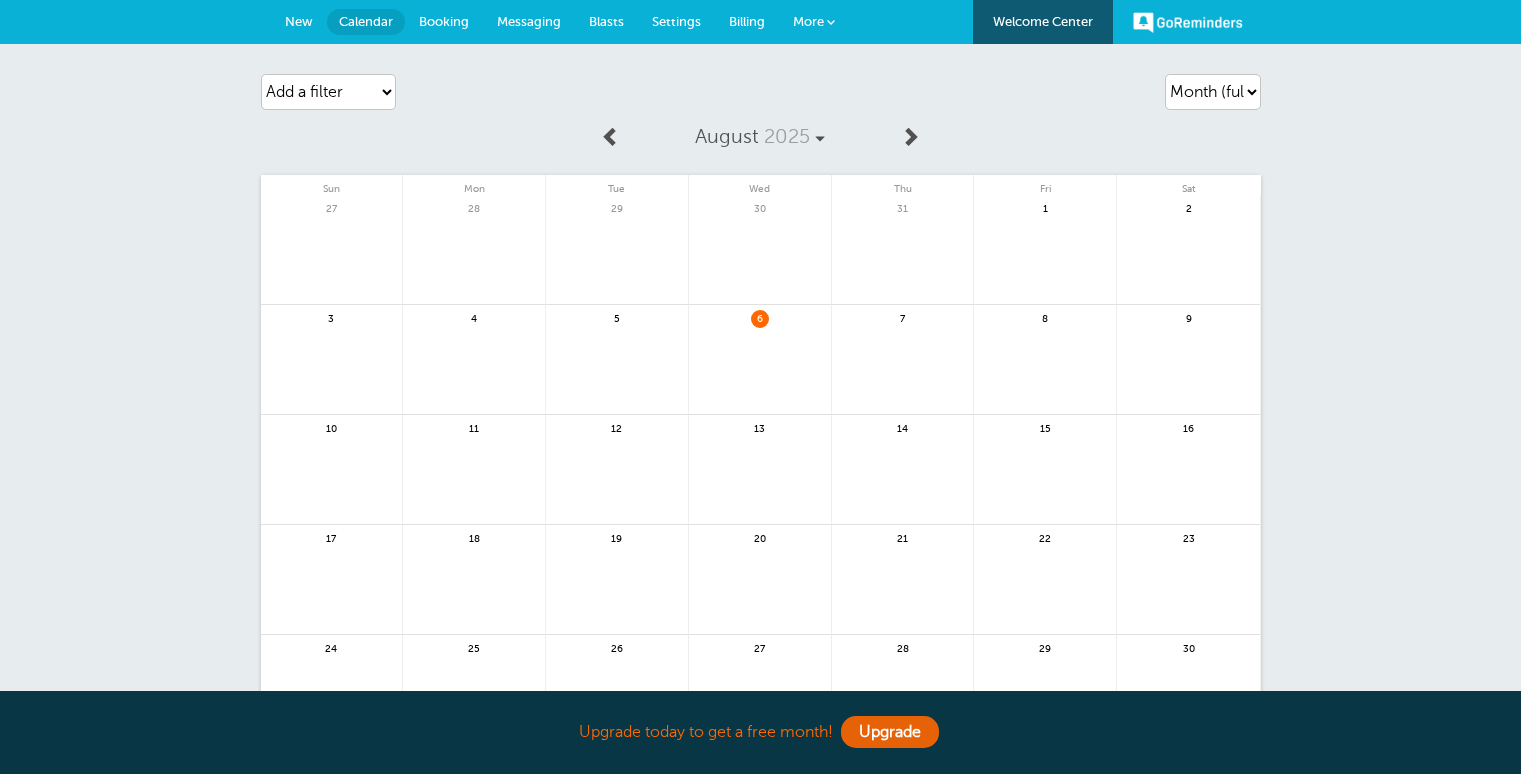 scroll, scrollTop: 0, scrollLeft: 0, axis: both 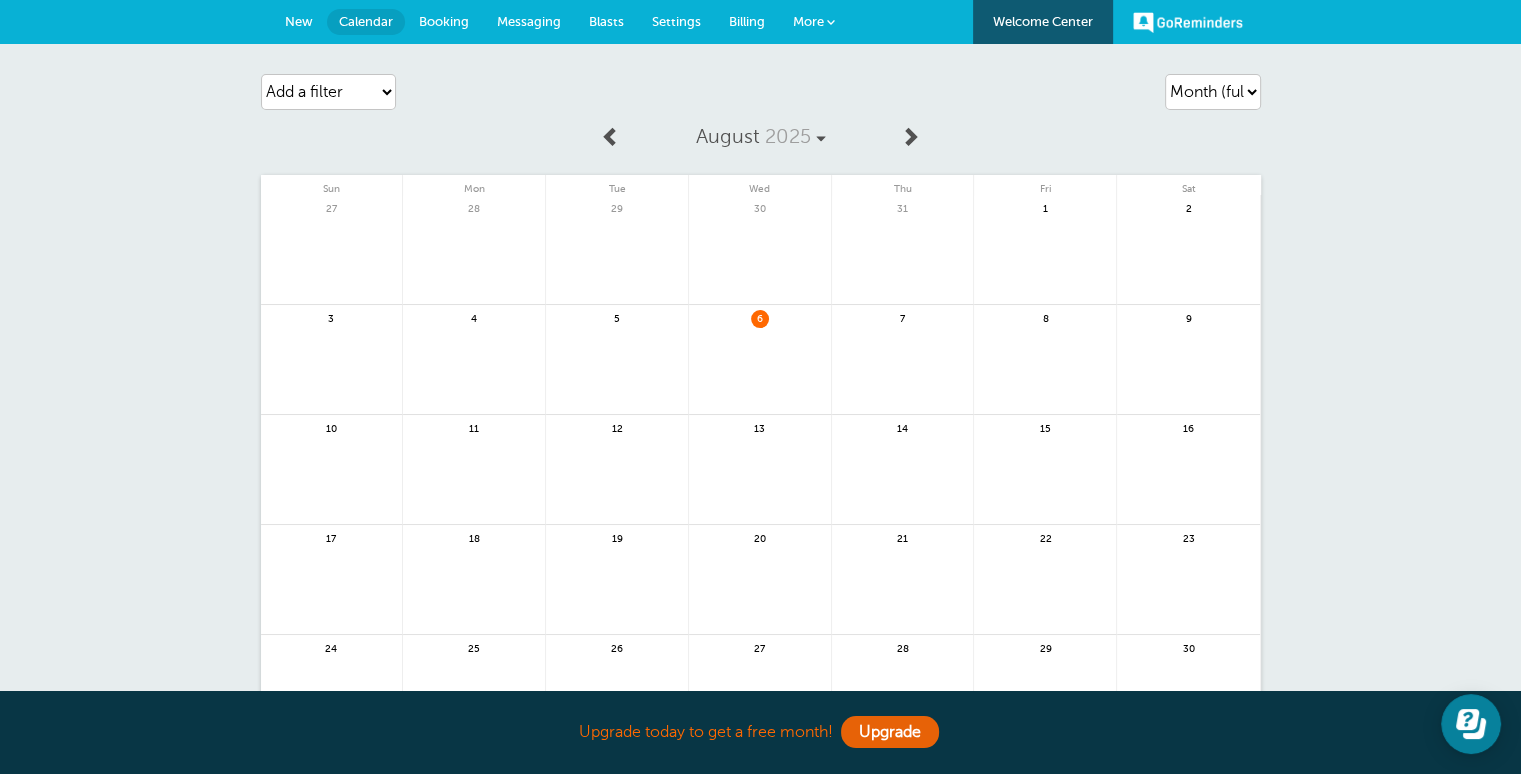 click on "More" at bounding box center (808, 21) 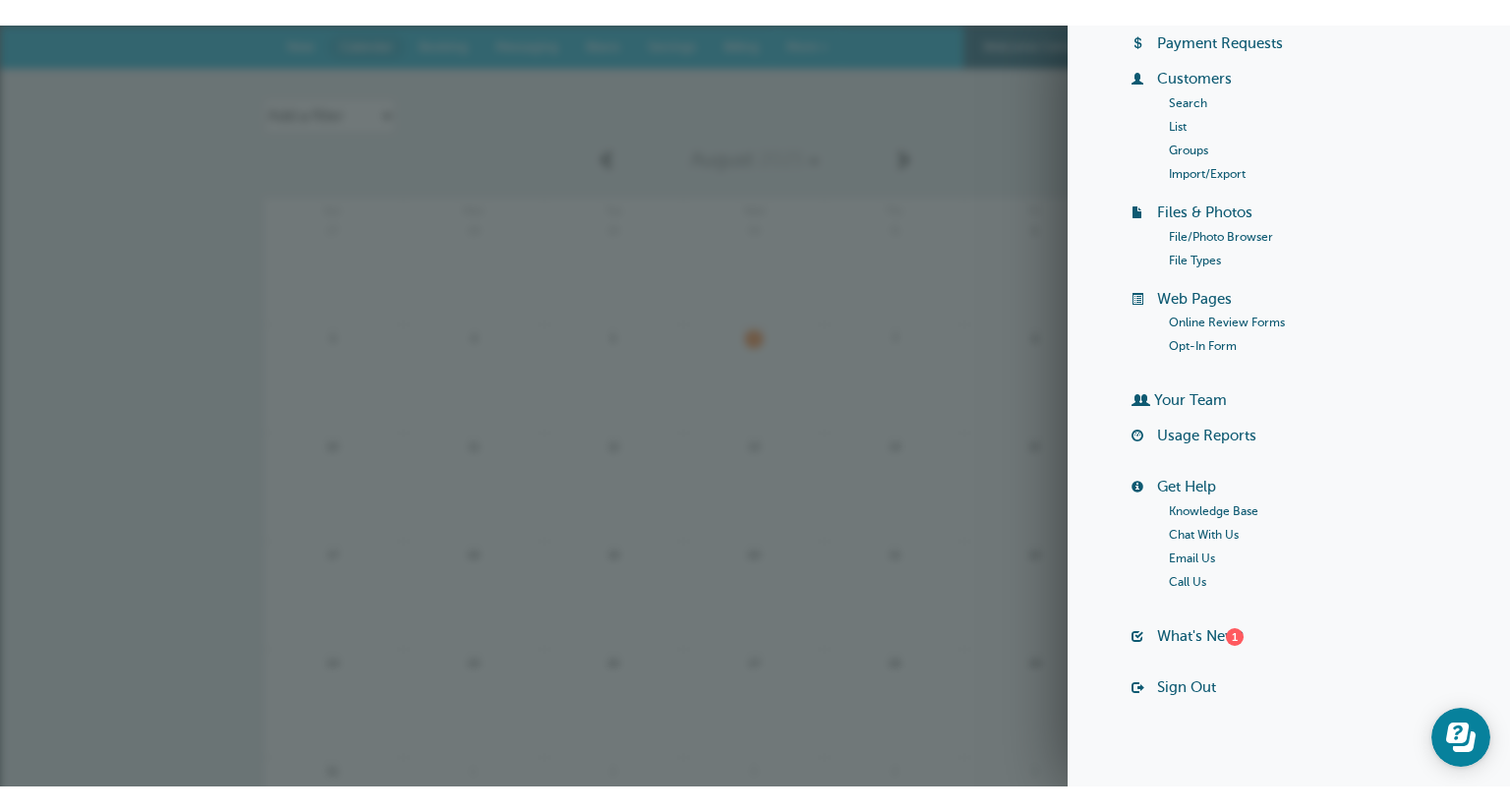 scroll, scrollTop: 153, scrollLeft: 0, axis: vertical 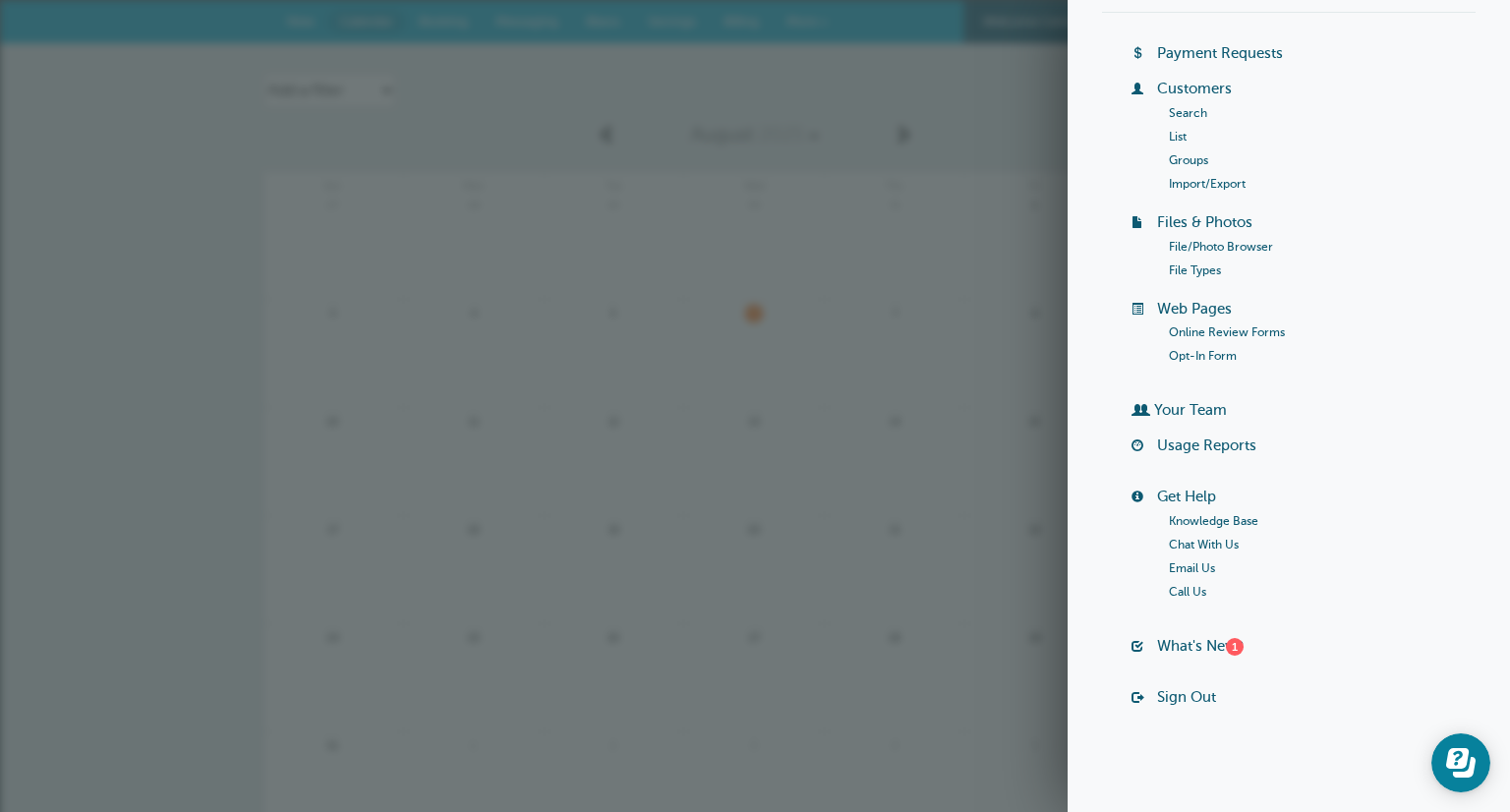 click on "Customers" at bounding box center [1194, 88] 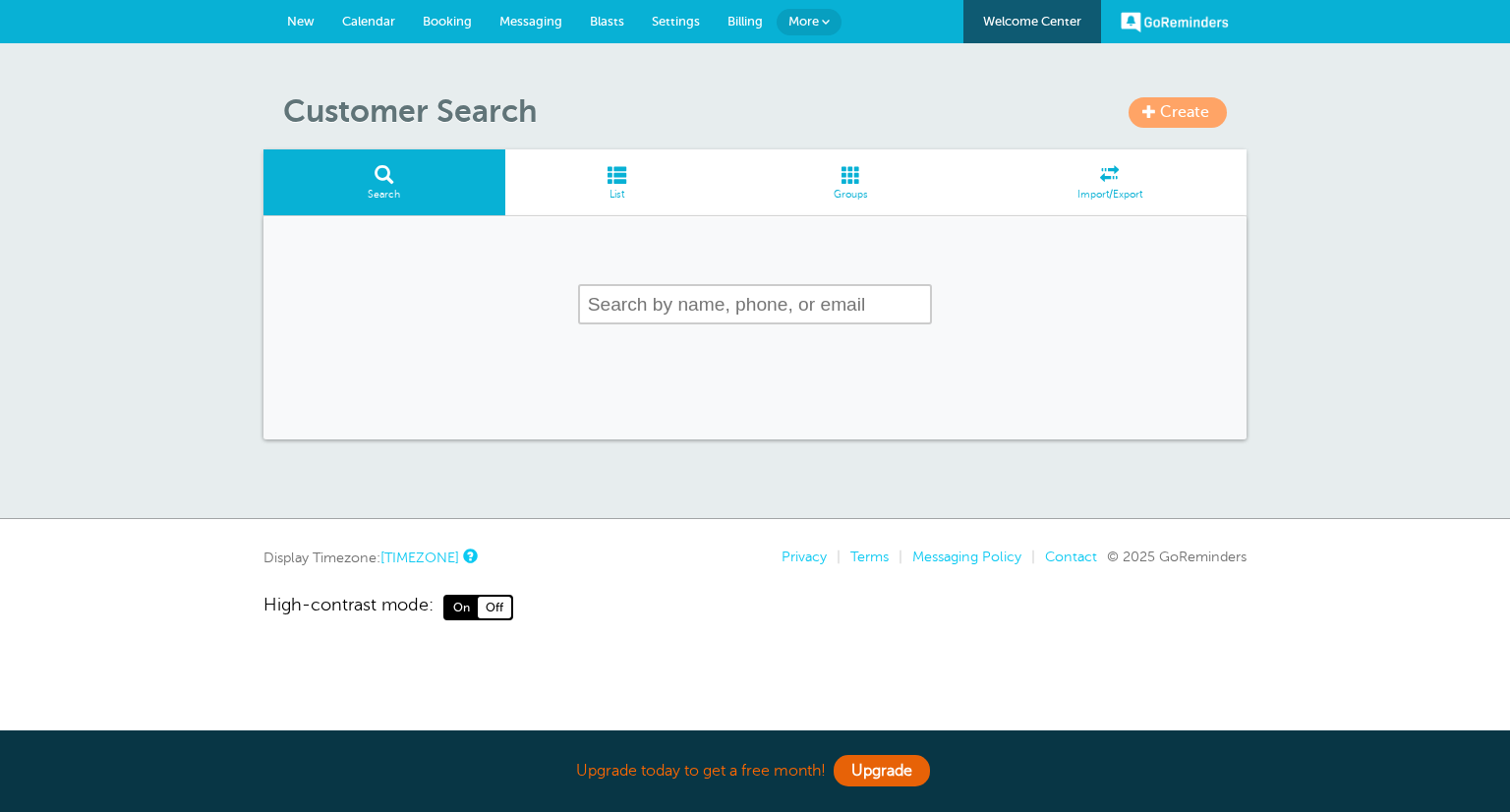 scroll, scrollTop: 0, scrollLeft: 0, axis: both 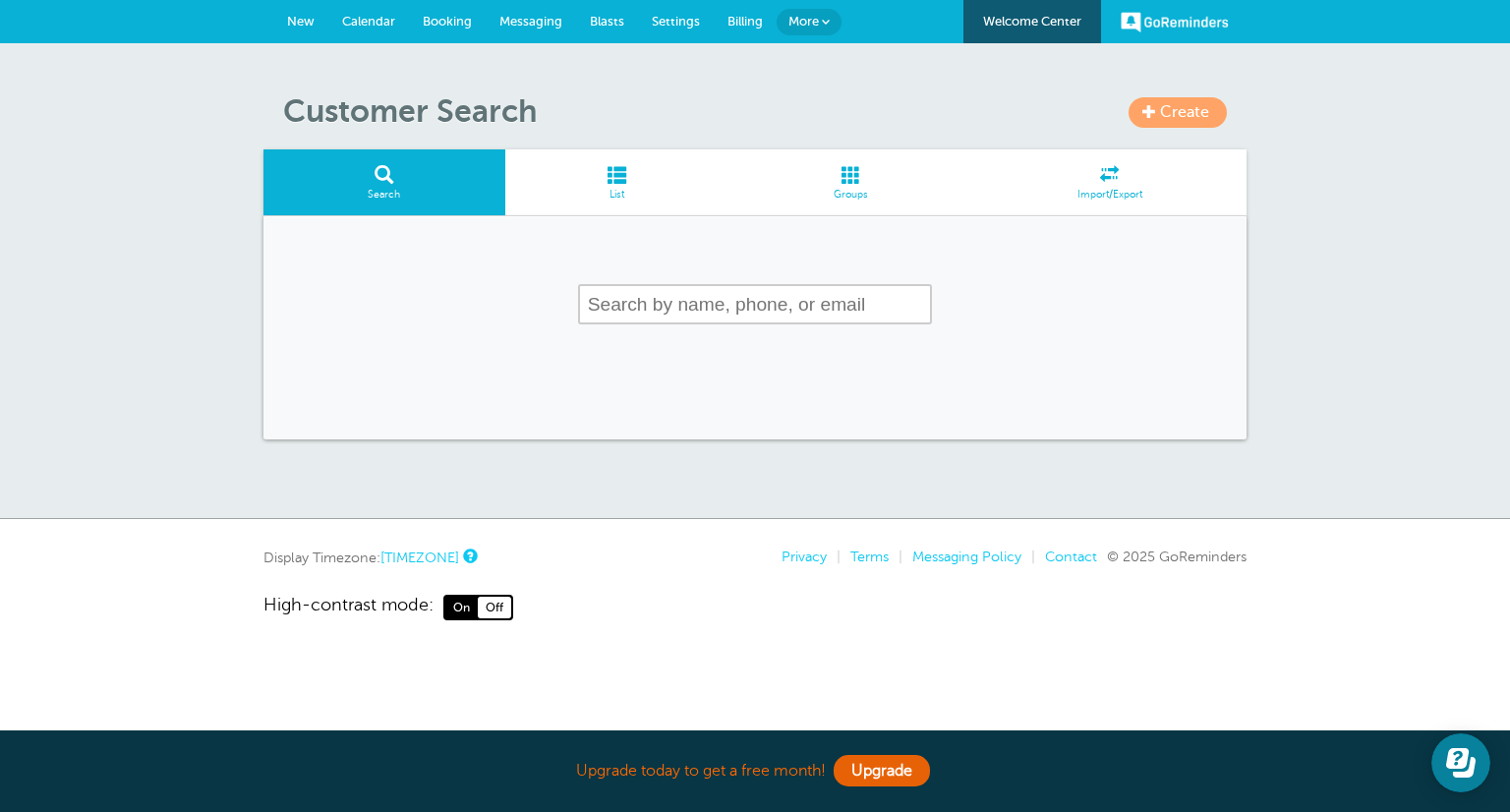 click at bounding box center (617, 174) 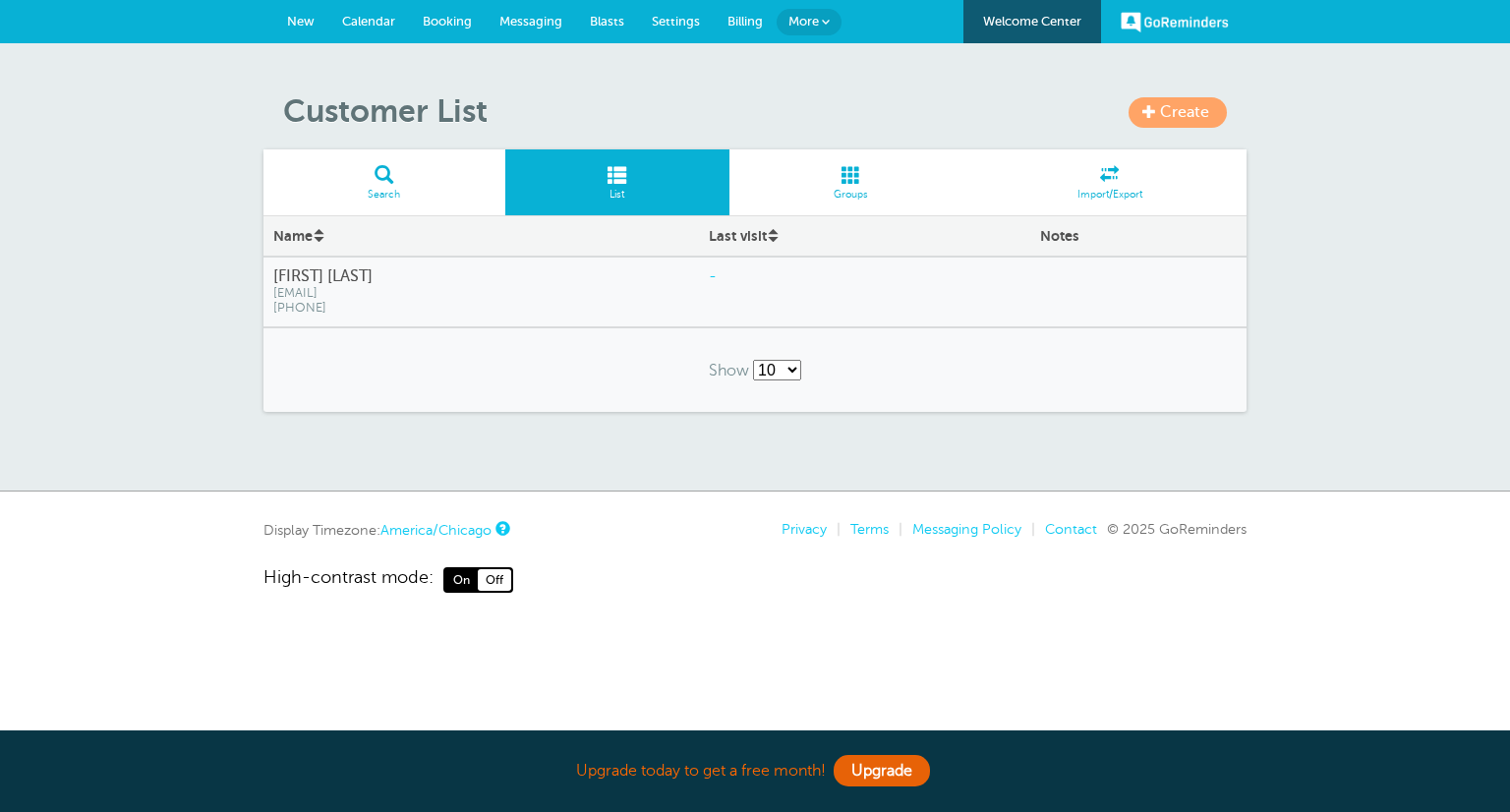 scroll, scrollTop: 0, scrollLeft: 0, axis: both 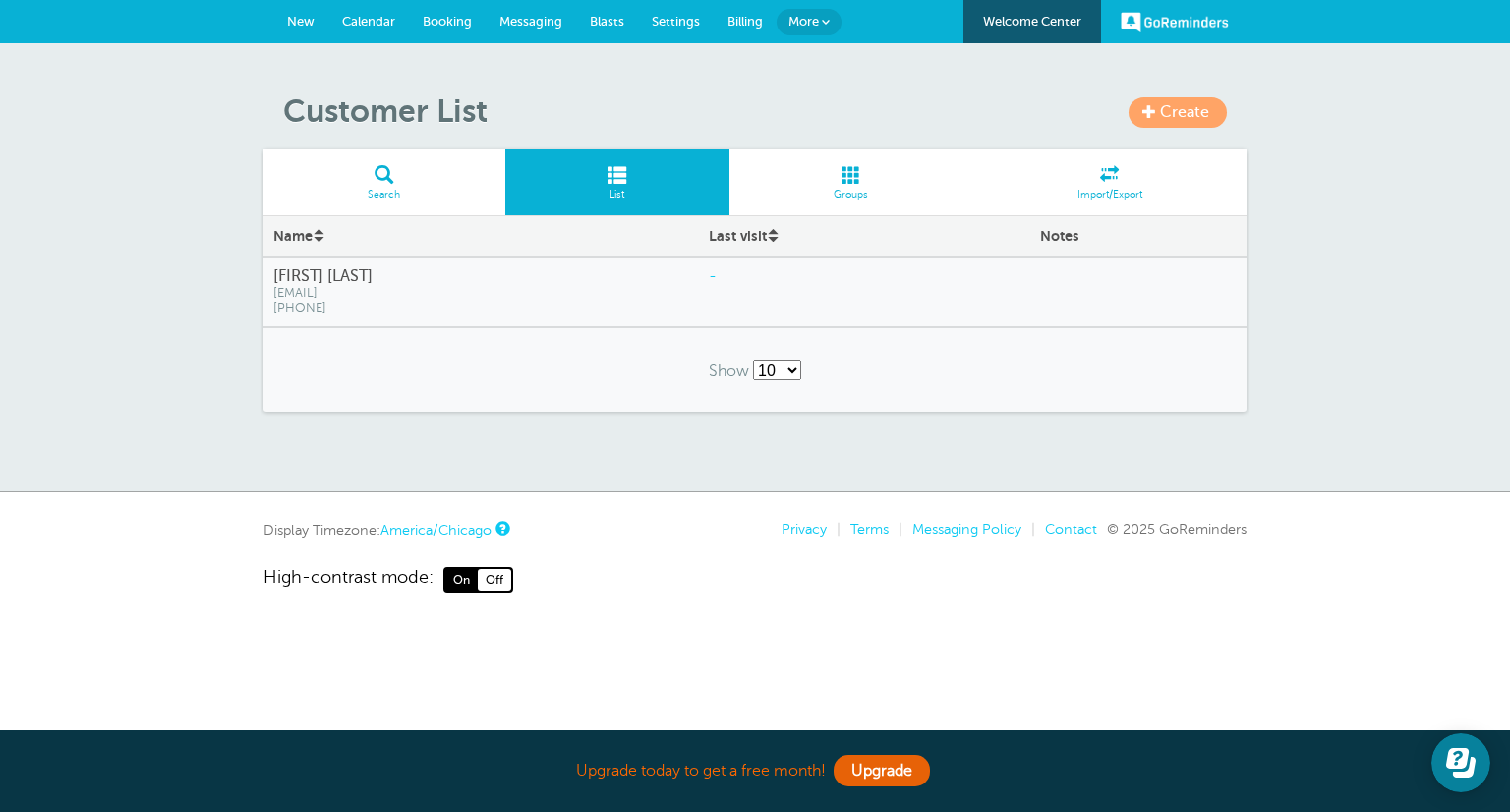 click on "Settings" at bounding box center [675, 21] 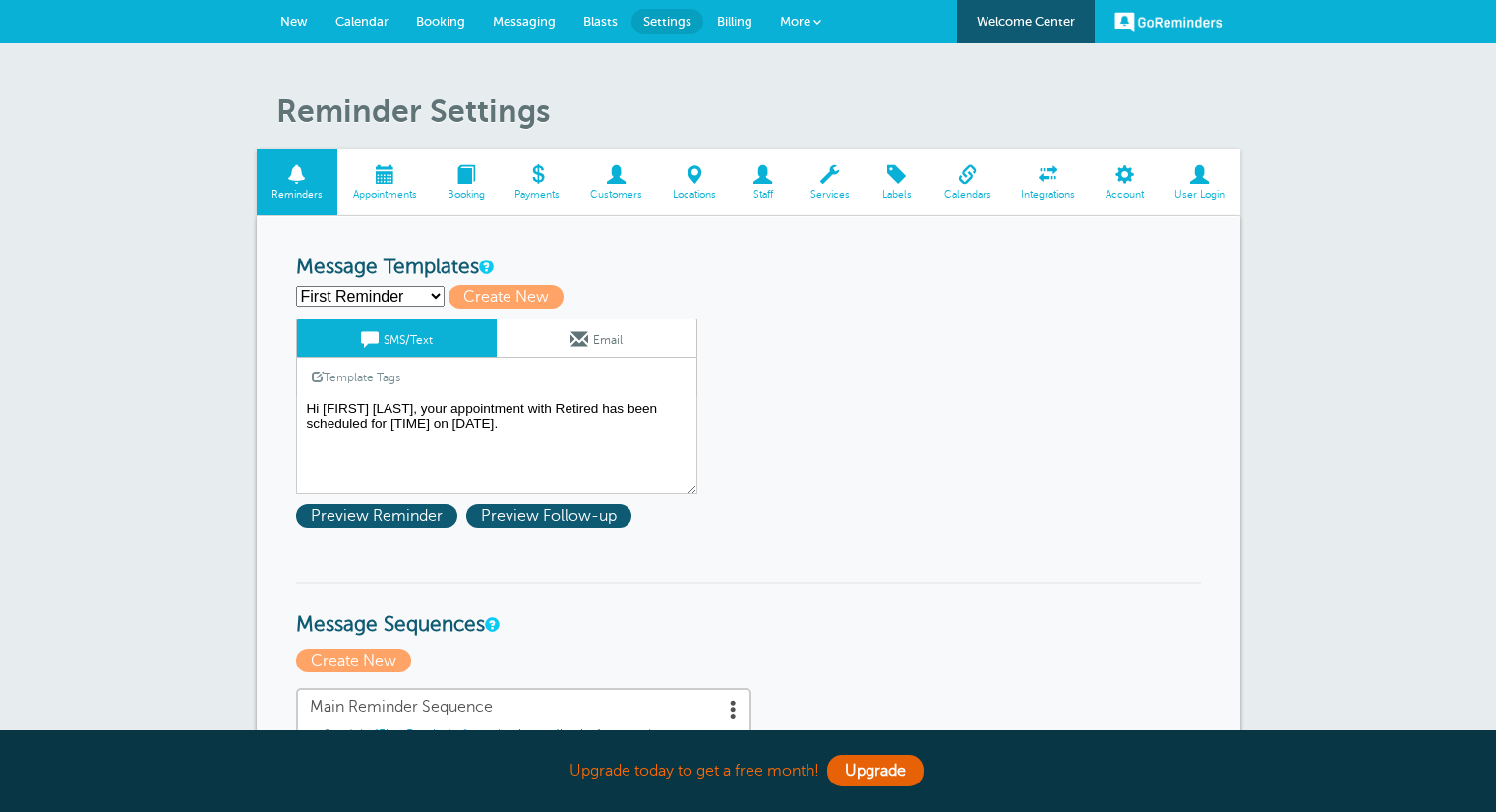 scroll, scrollTop: 0, scrollLeft: 0, axis: both 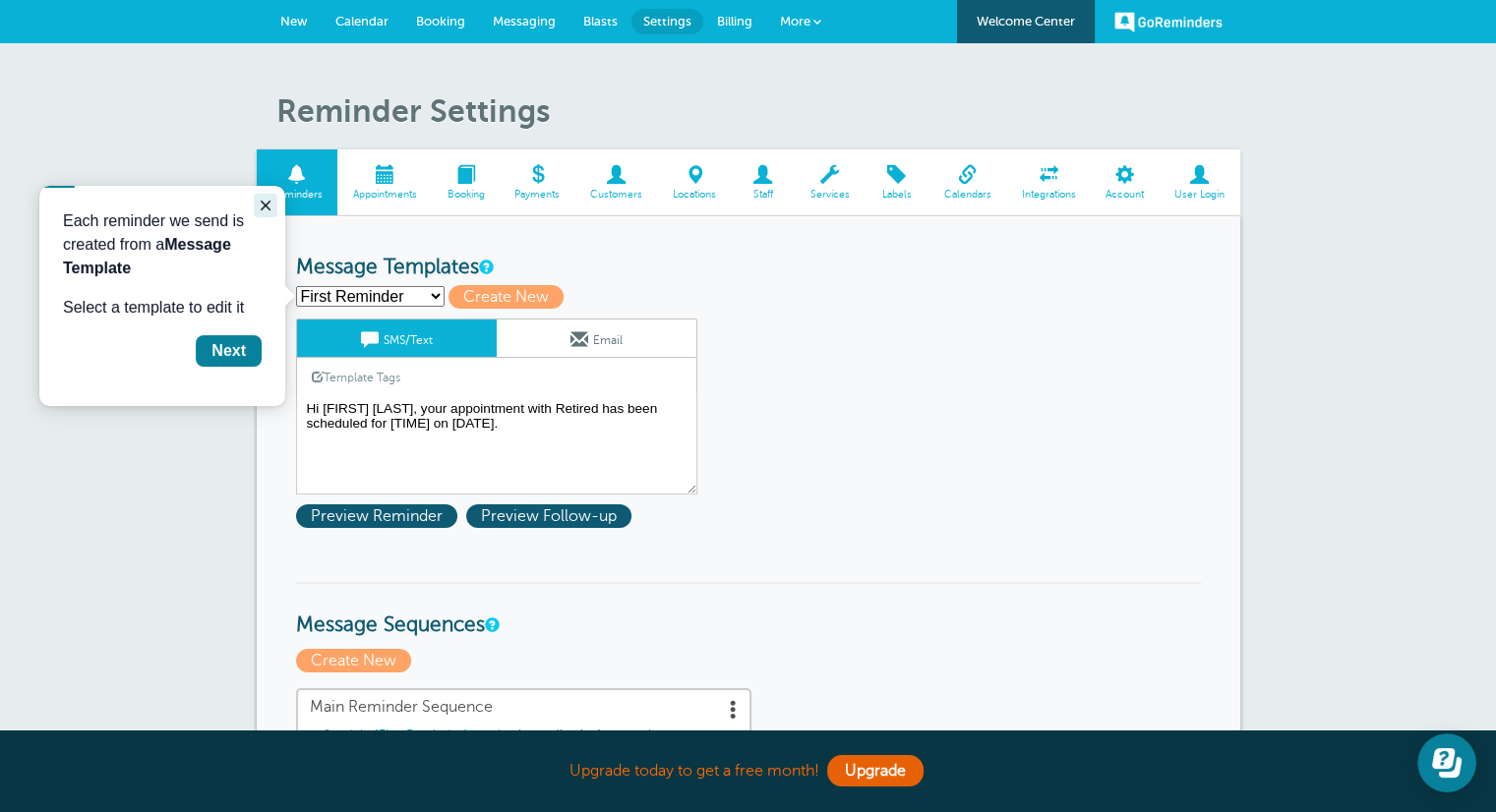 click 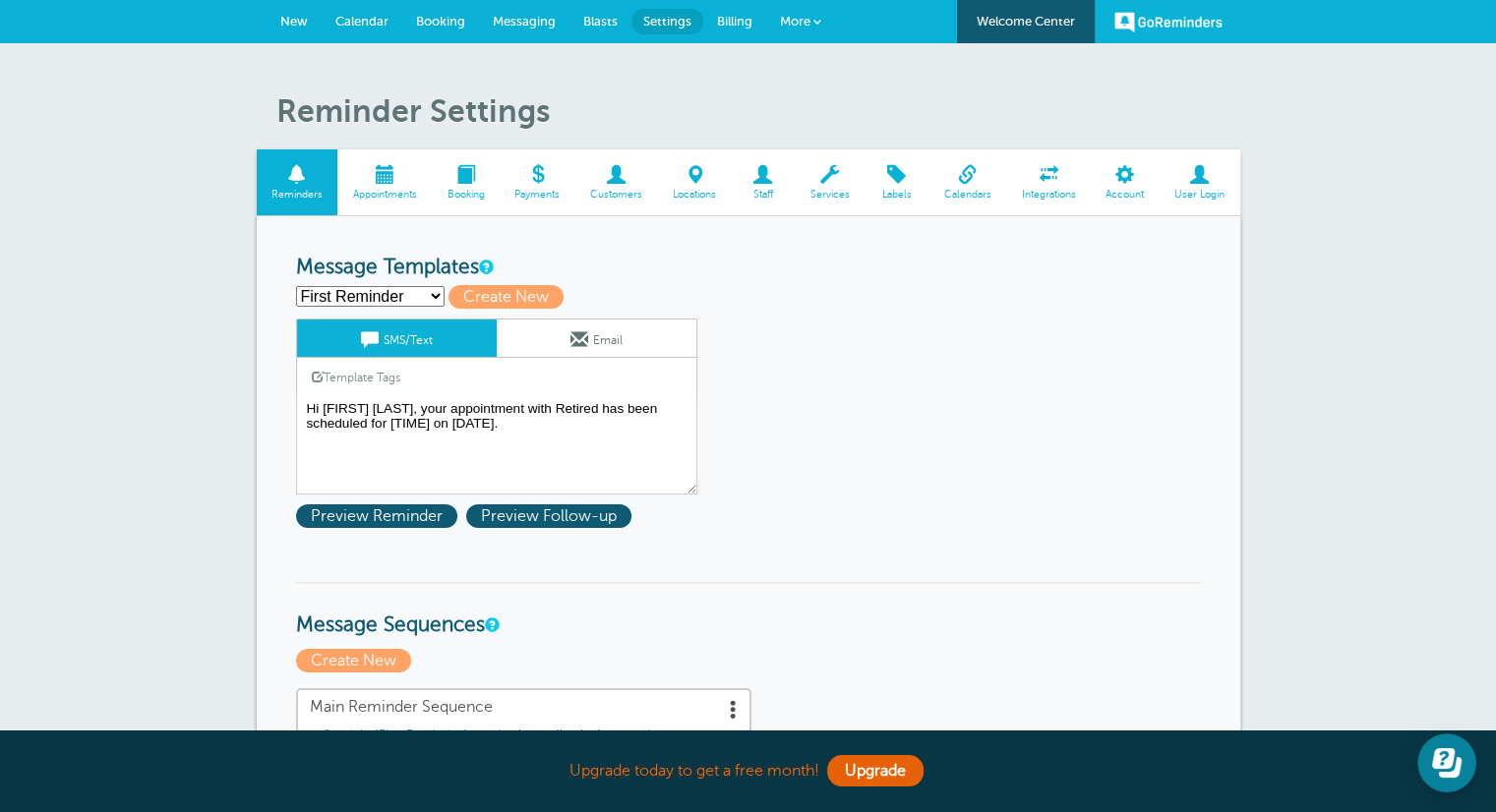 click on "GoReminders" at bounding box center [1168, 22] 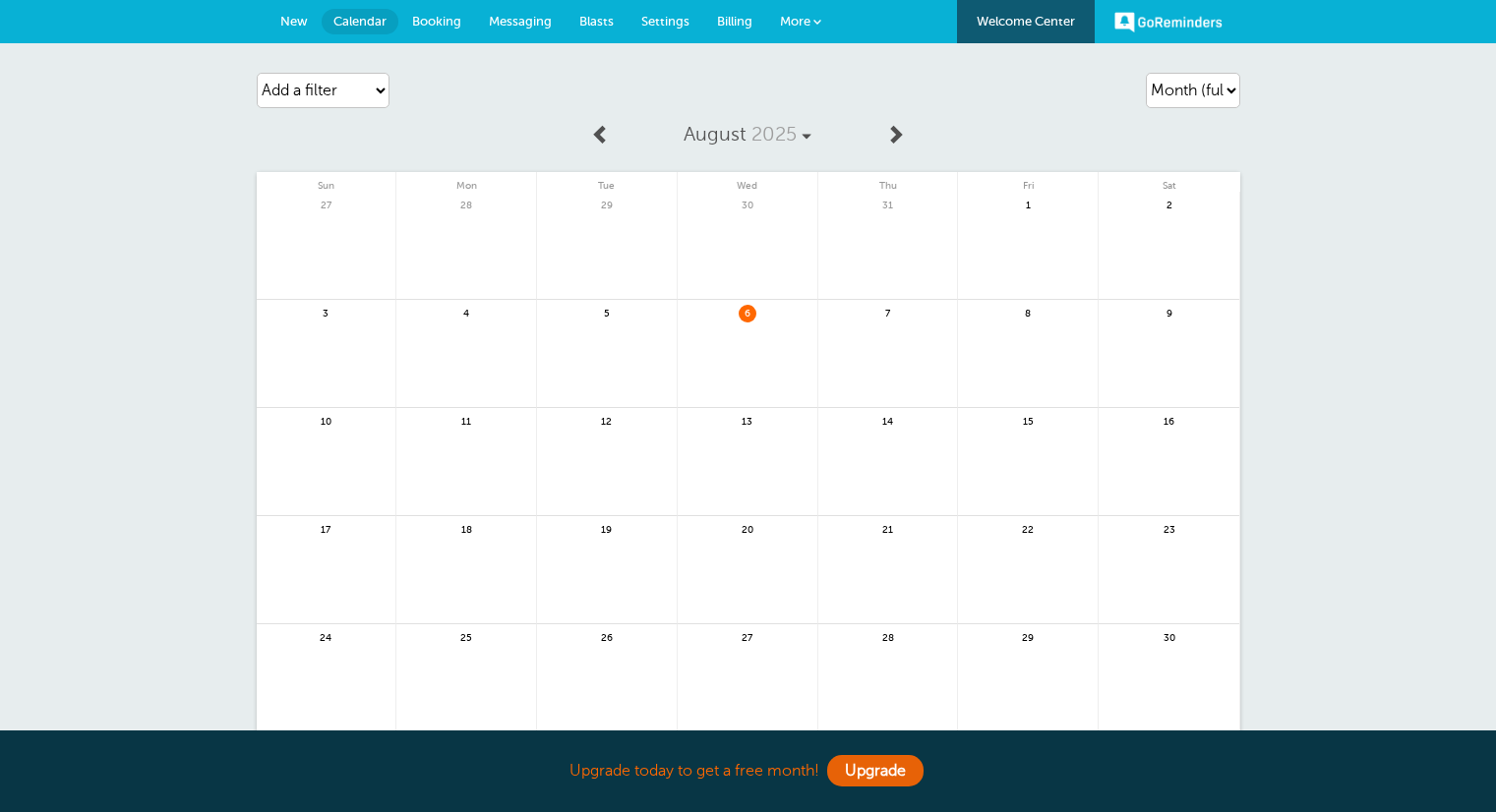 scroll, scrollTop: 0, scrollLeft: 0, axis: both 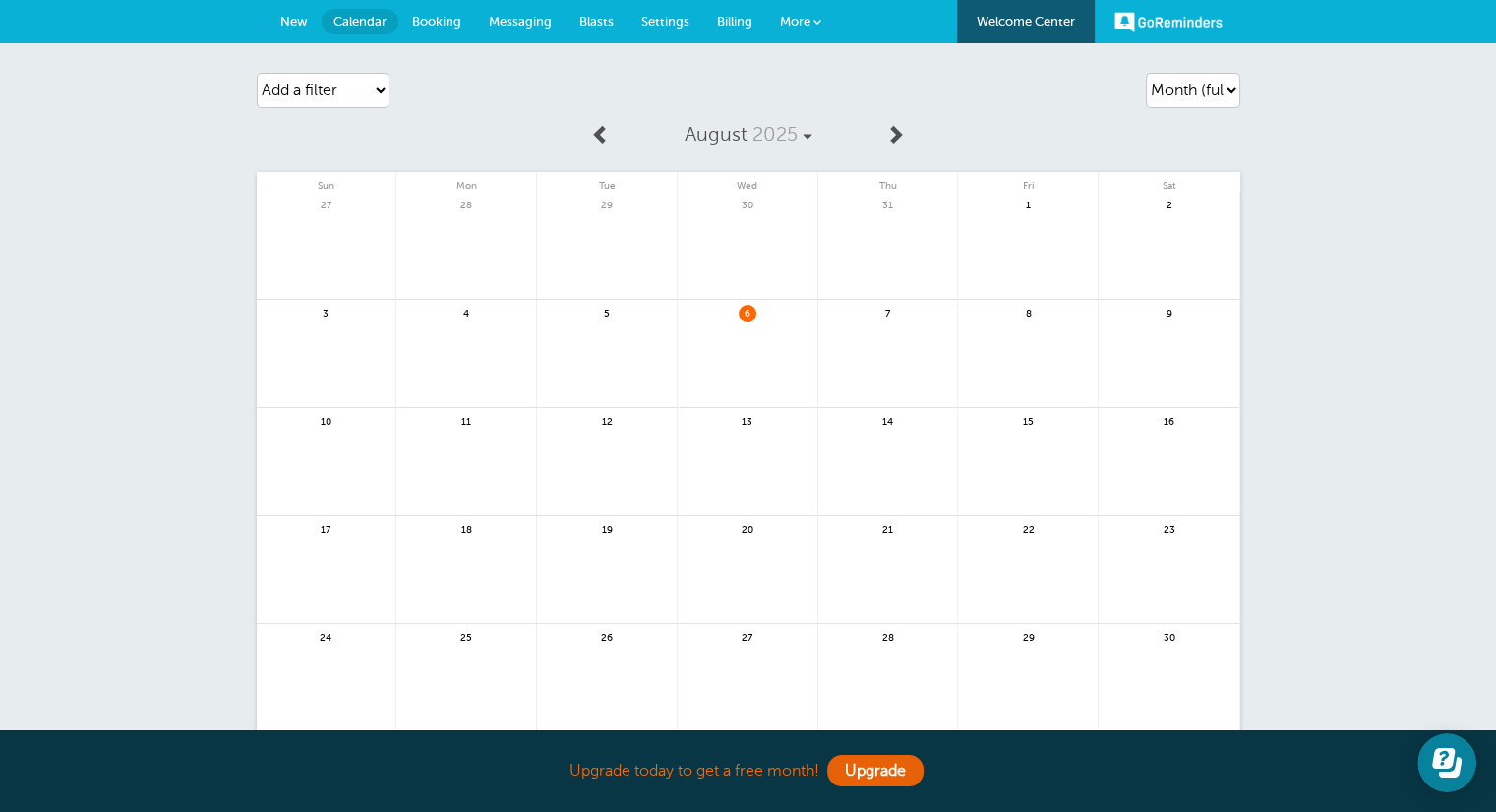 click on "More" at bounding box center (795, 21) 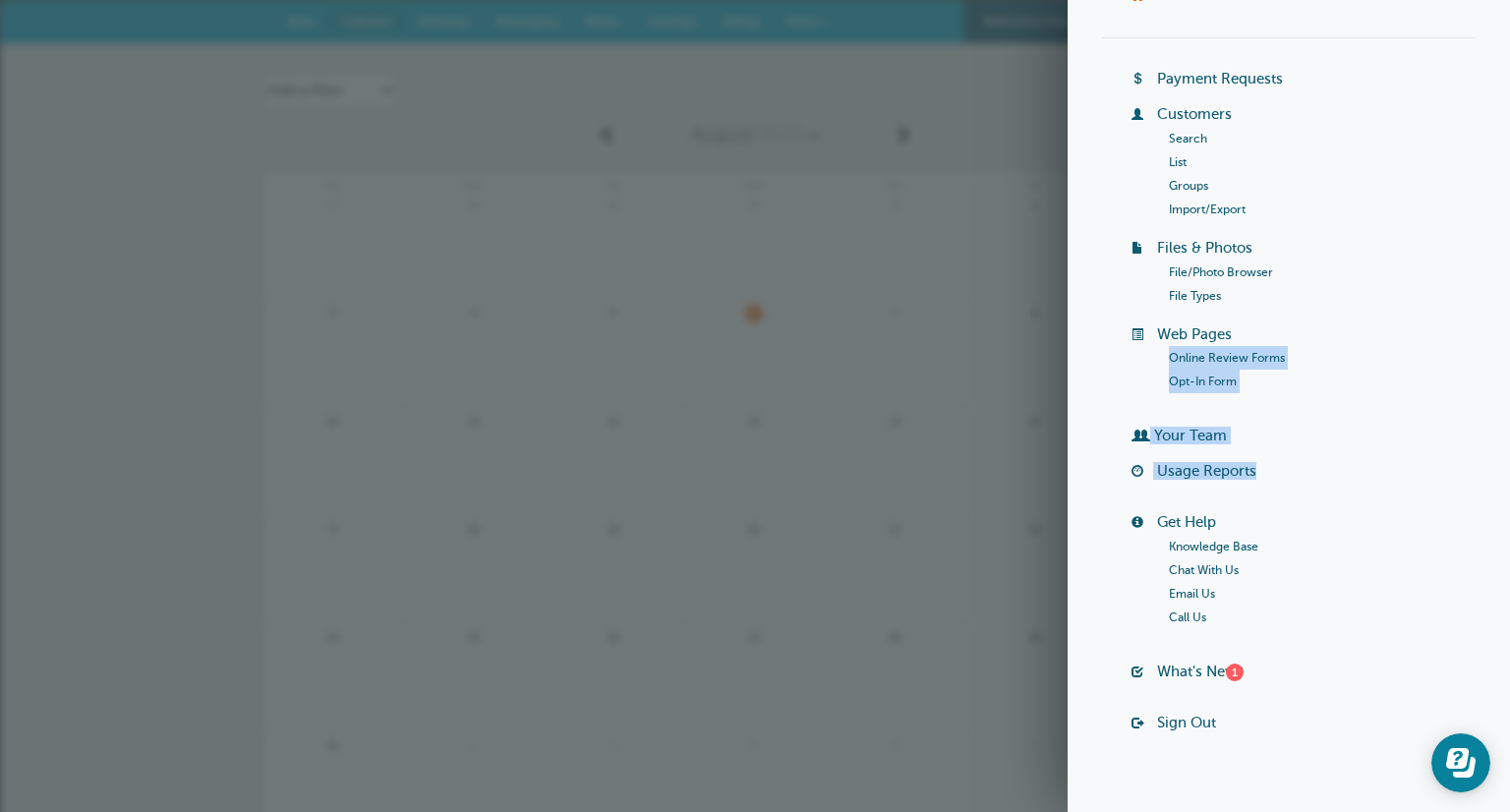 scroll, scrollTop: 102, scrollLeft: 0, axis: vertical 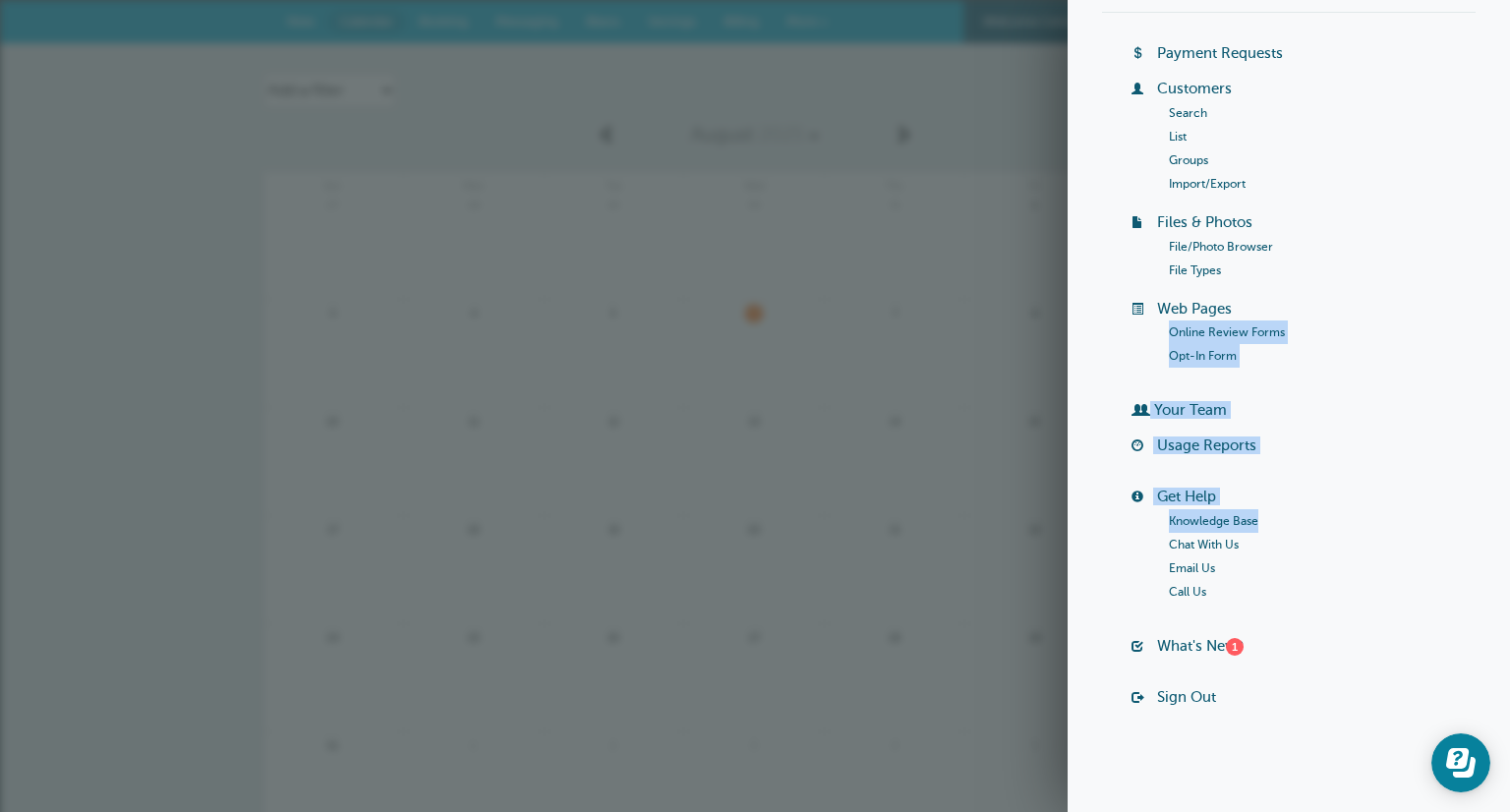 drag, startPoint x: 1509, startPoint y: 411, endPoint x: 1509, endPoint y: 545, distance: 134 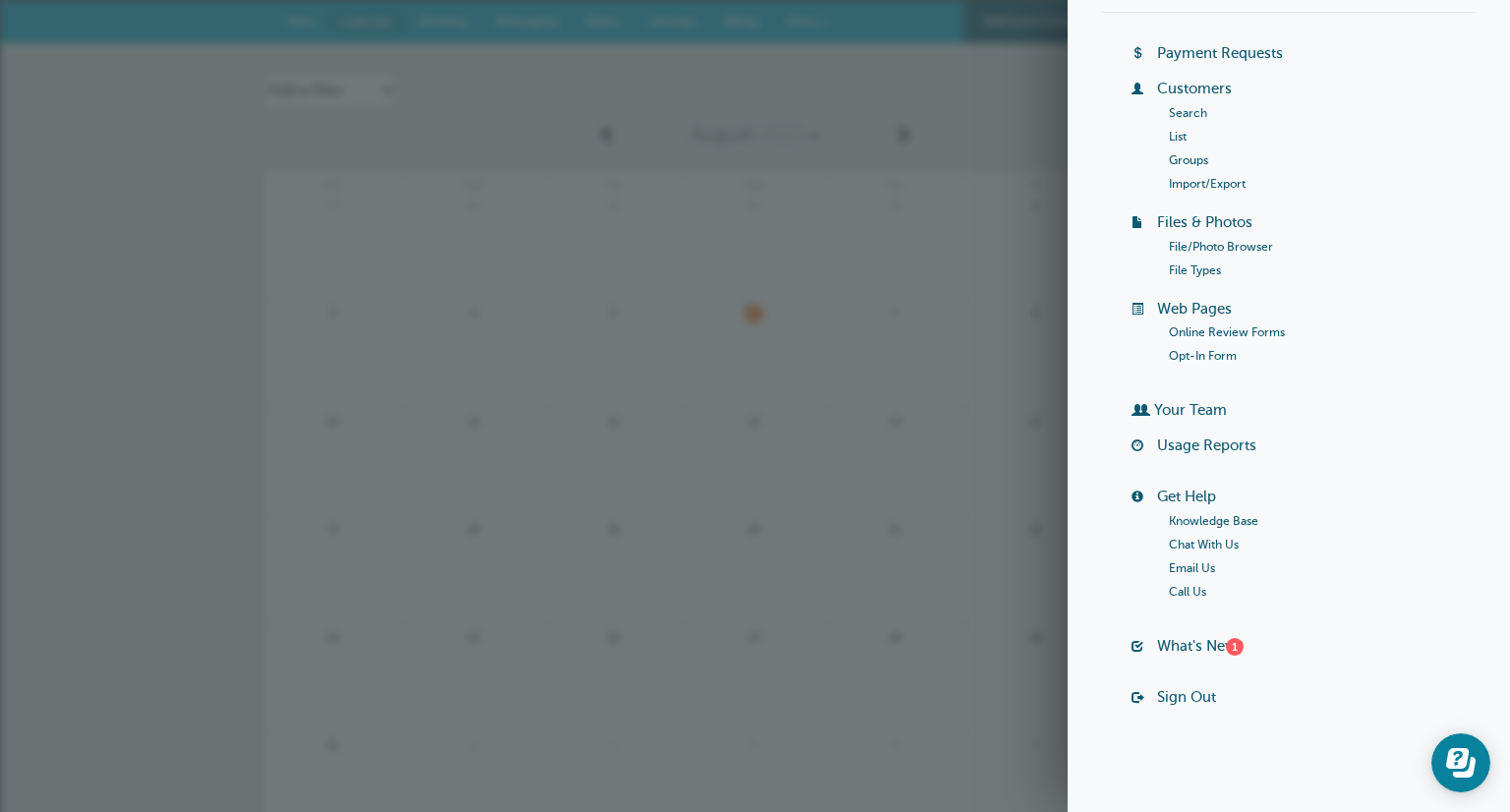 click on "Email Us" at bounding box center (1322, 568) 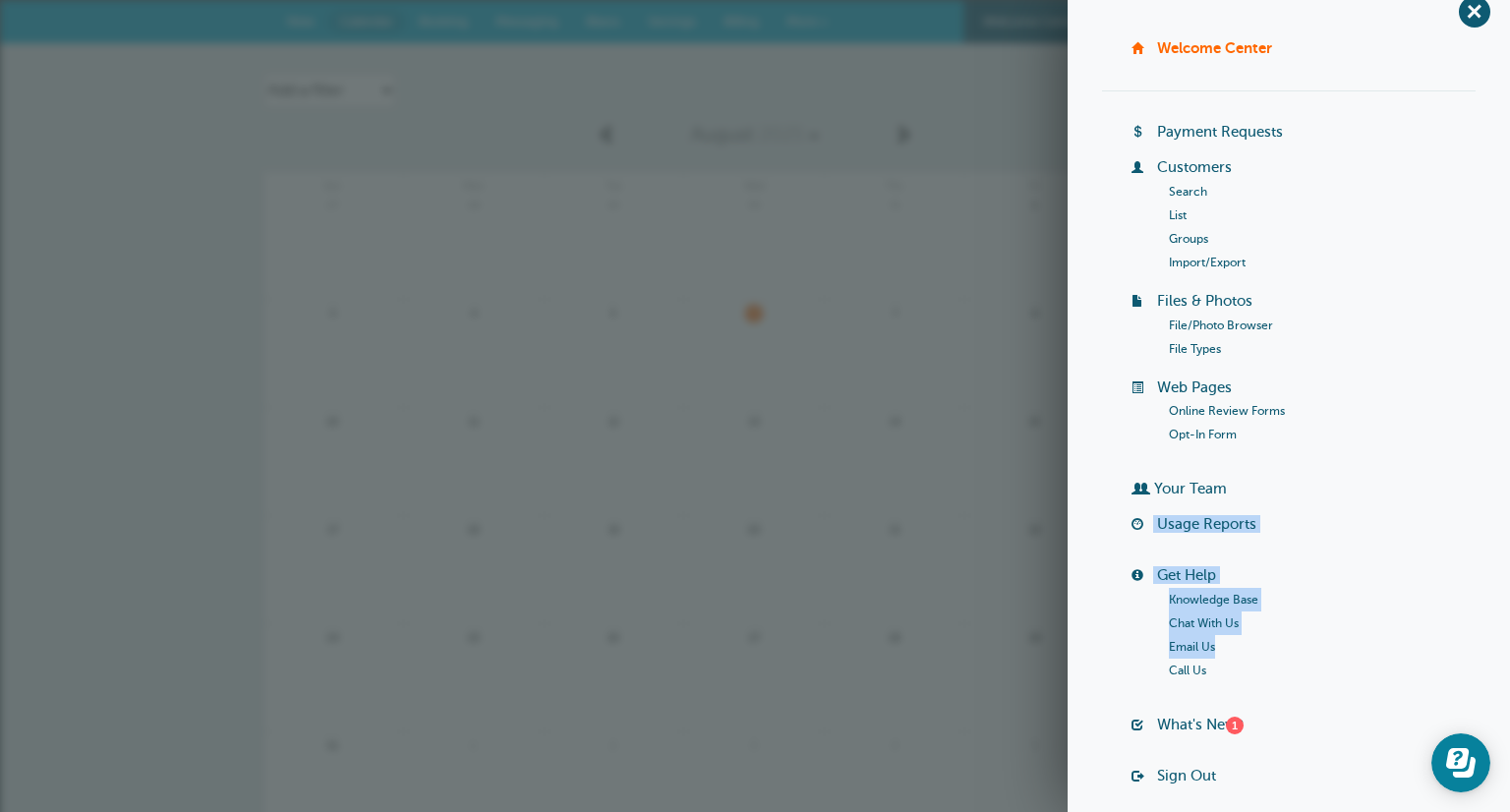scroll, scrollTop: 0, scrollLeft: 0, axis: both 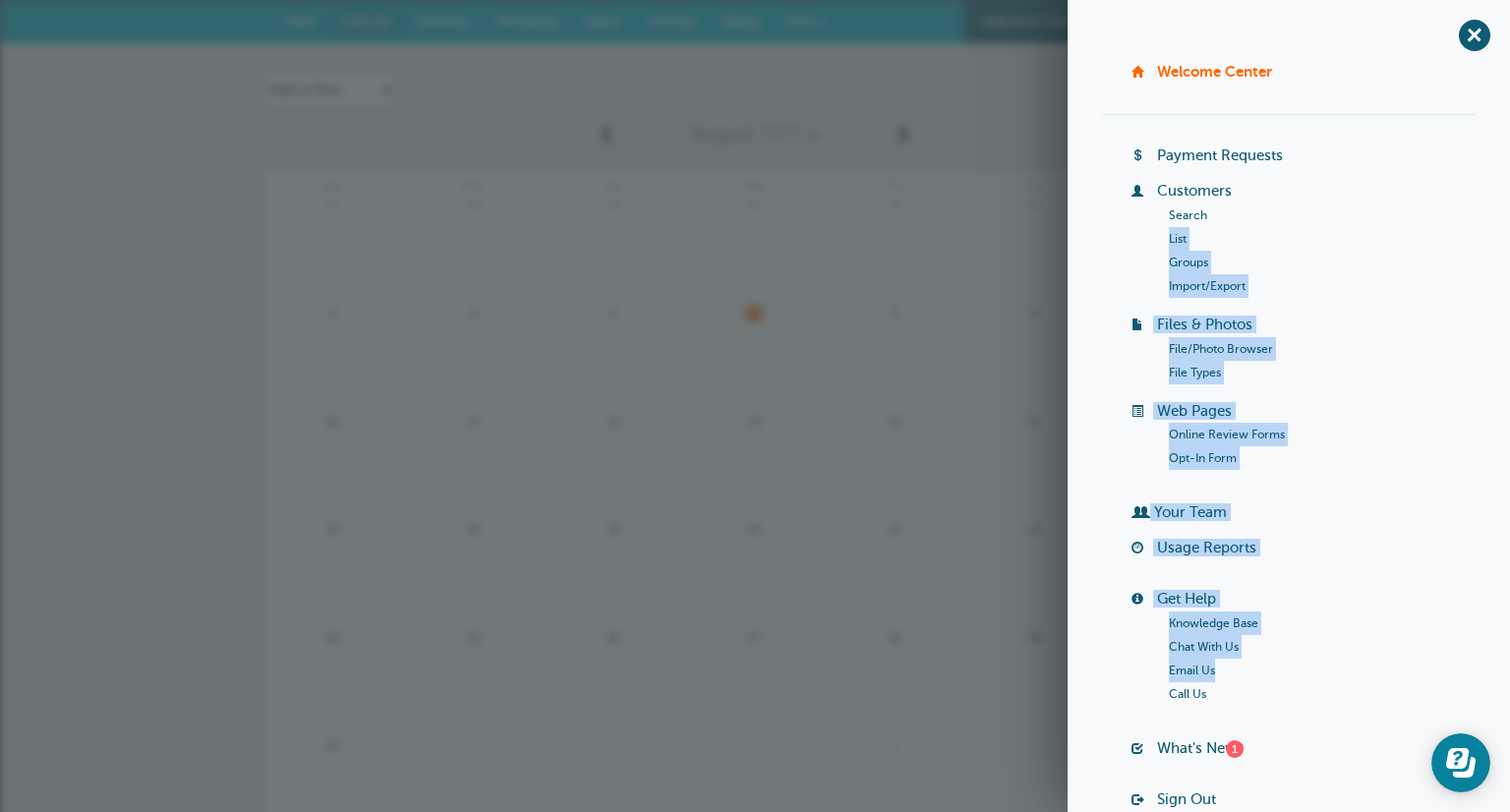 drag, startPoint x: 1509, startPoint y: 561, endPoint x: 1509, endPoint y: 202, distance: 359 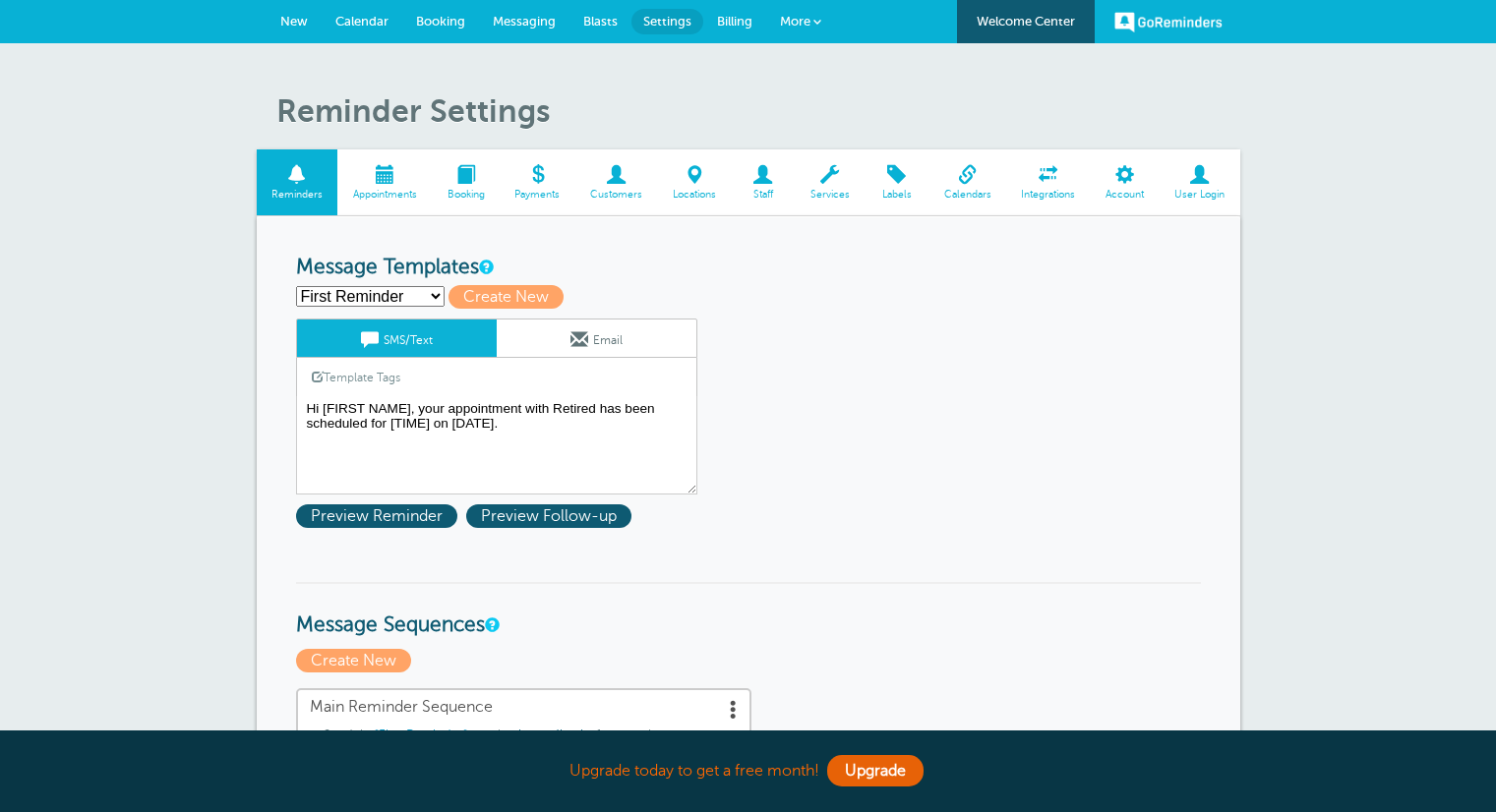 scroll, scrollTop: 0, scrollLeft: 0, axis: both 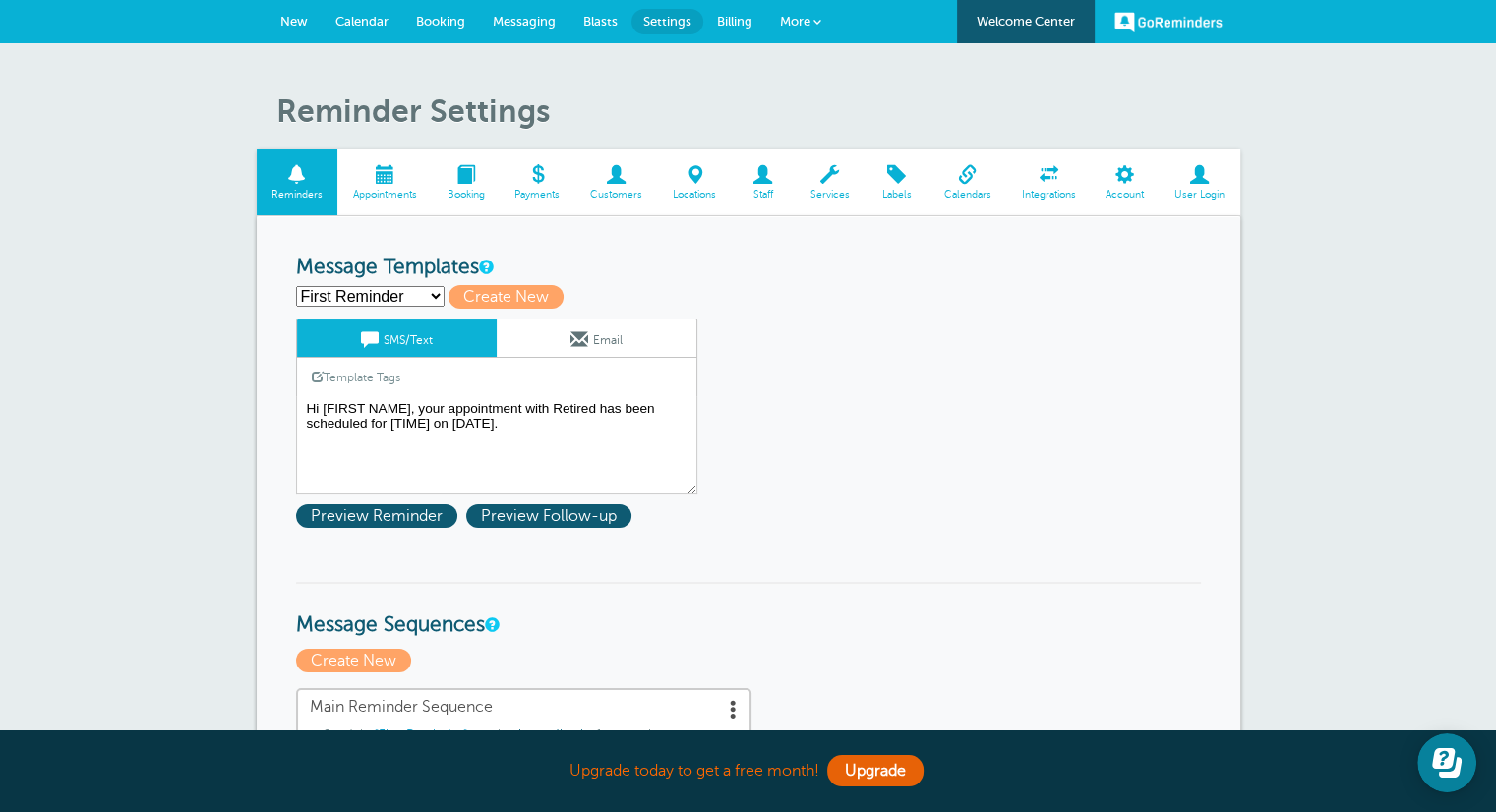 click at bounding box center [385, 174] 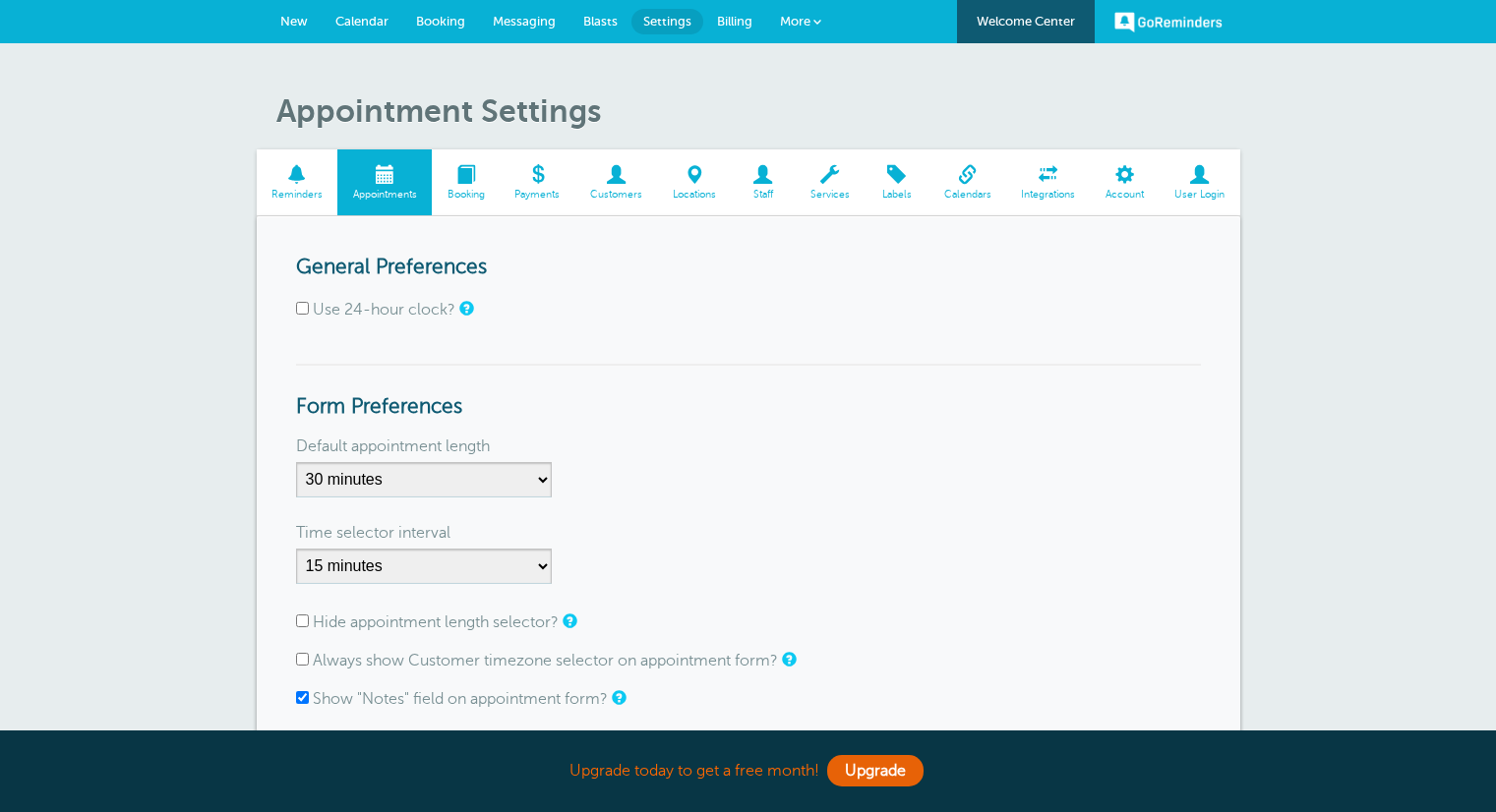 scroll, scrollTop: 0, scrollLeft: 0, axis: both 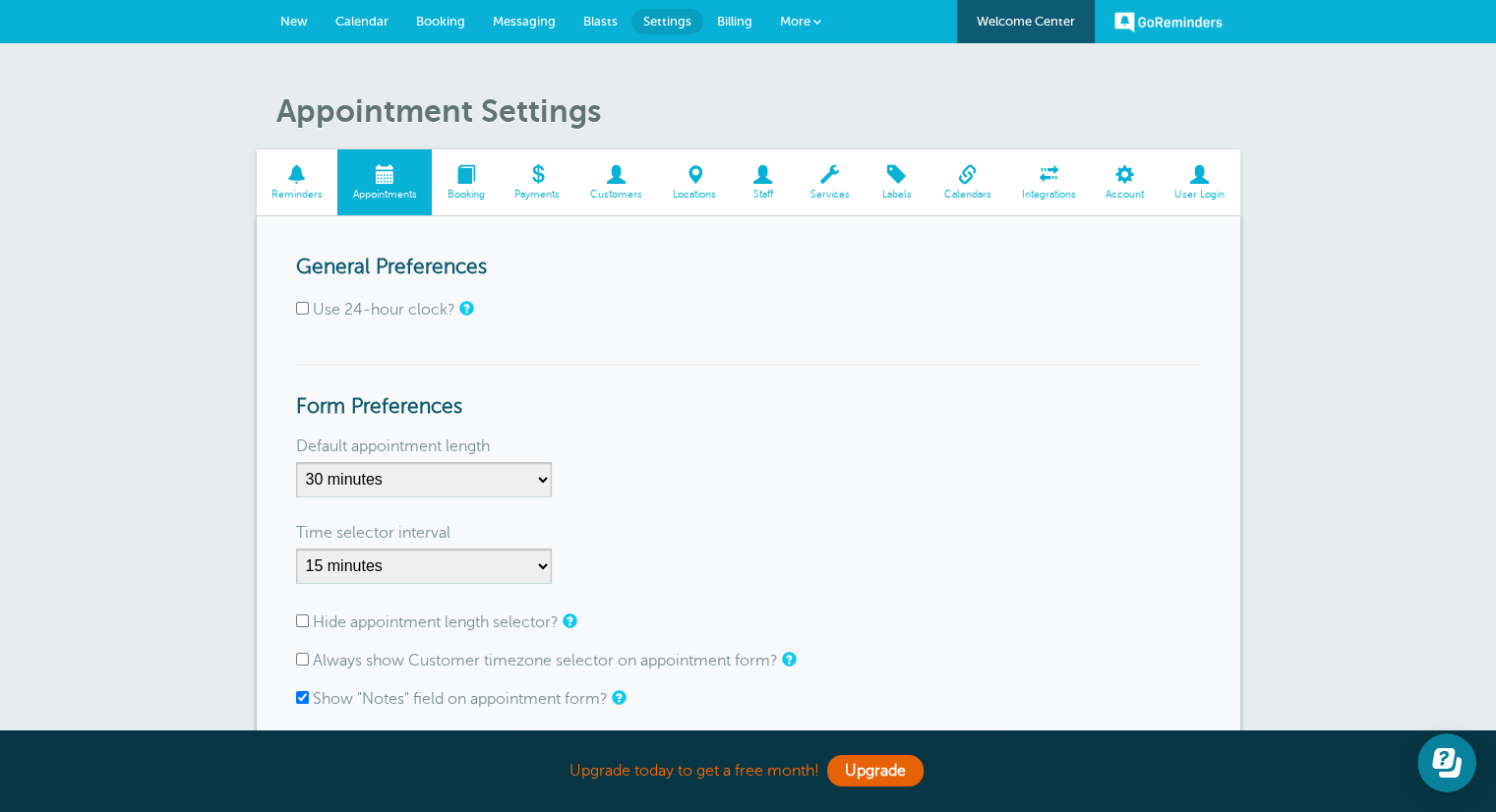 click on "GoReminders" at bounding box center (1168, 22) 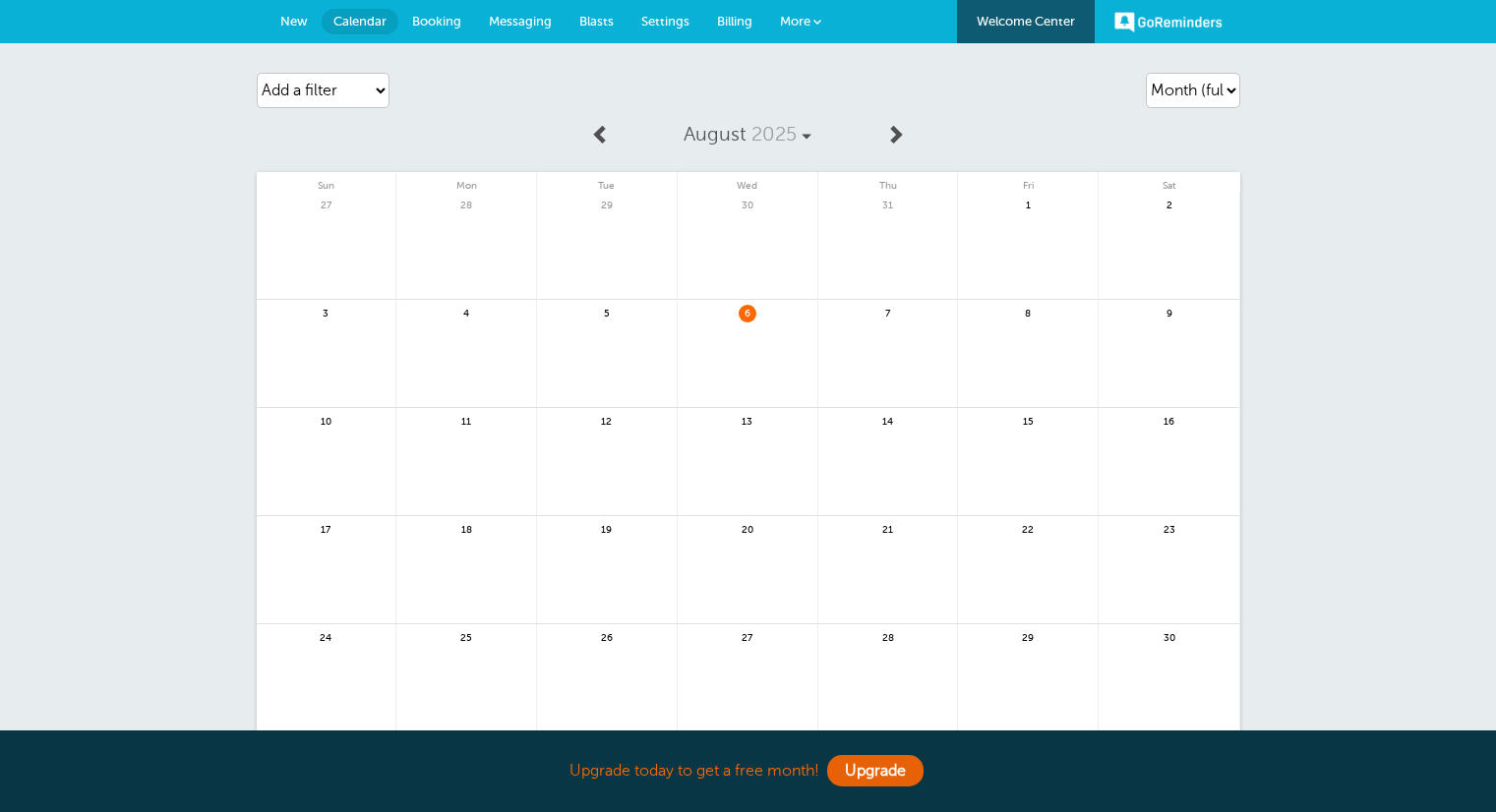 scroll, scrollTop: 0, scrollLeft: 0, axis: both 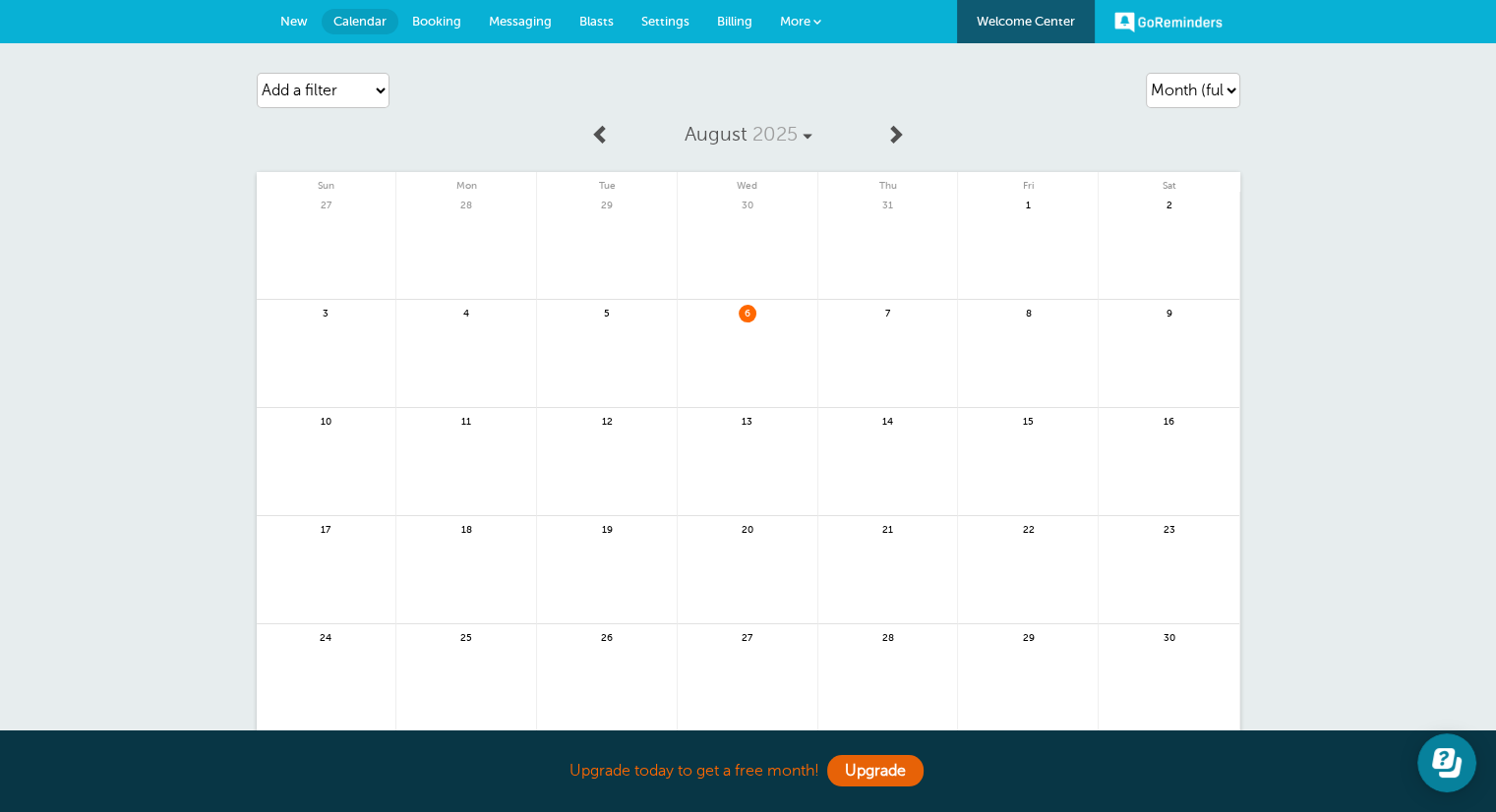 click on "GoReminders" at bounding box center (1168, 22) 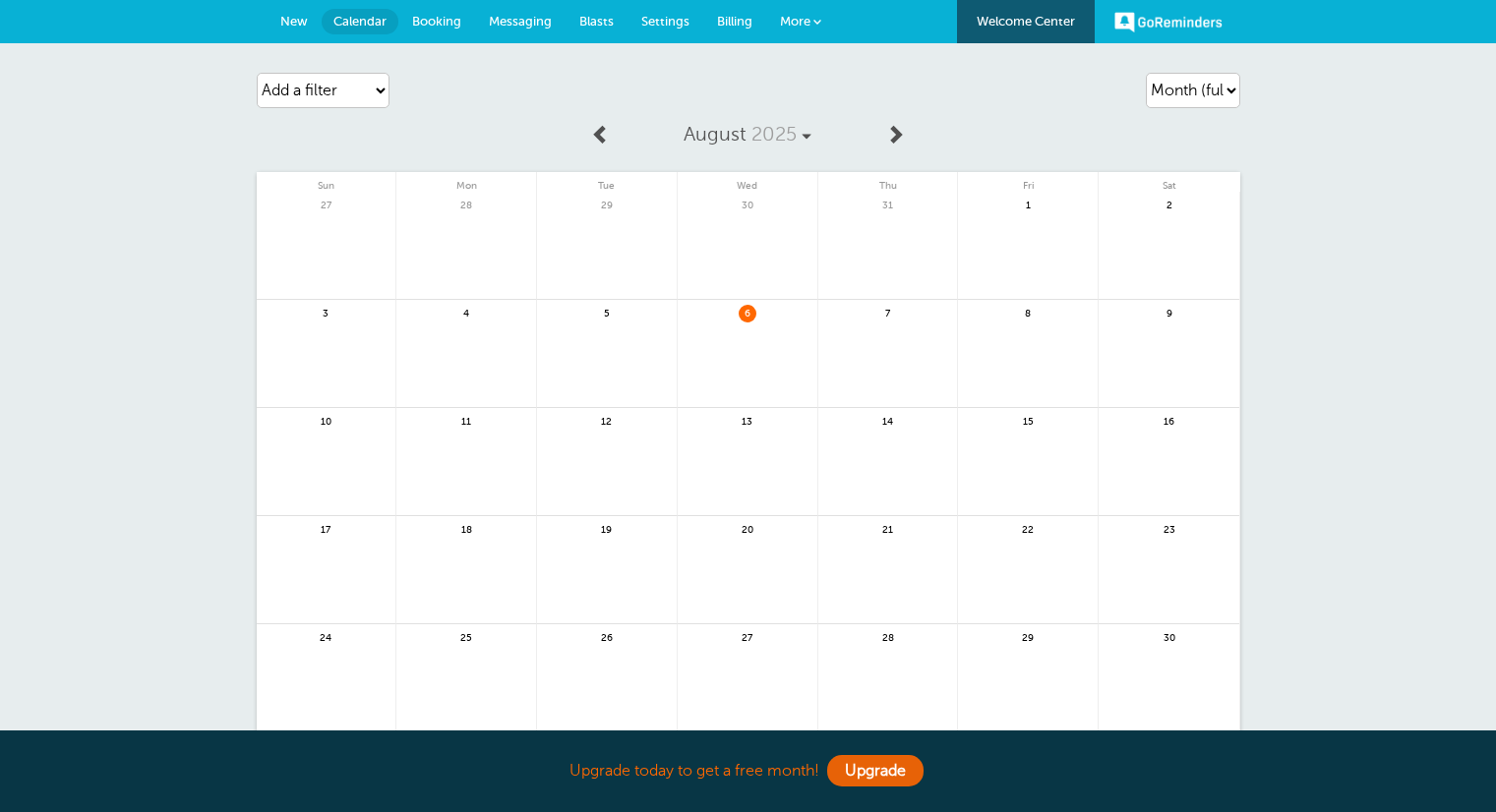 scroll, scrollTop: 0, scrollLeft: 0, axis: both 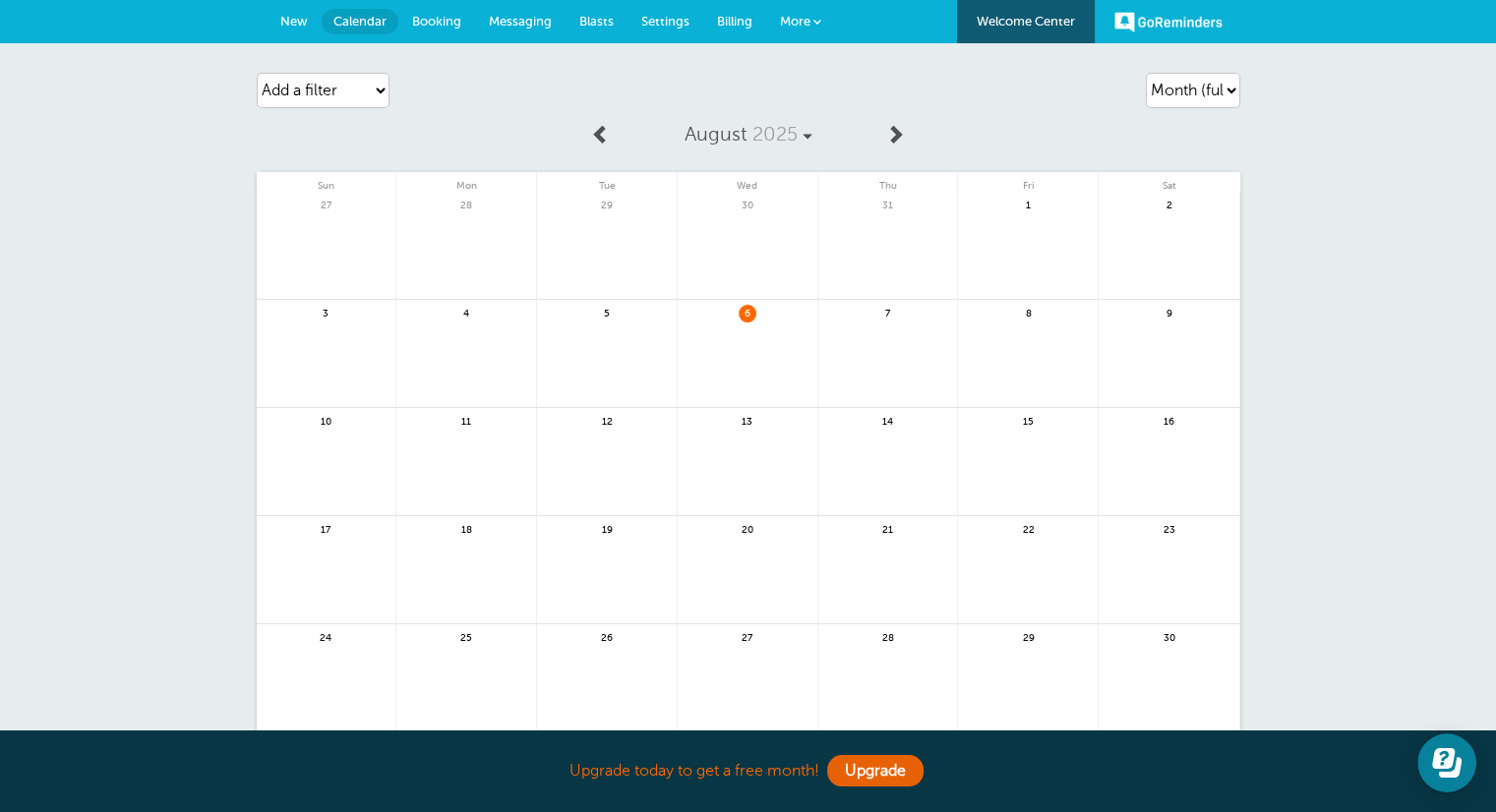 click on "More" at bounding box center [795, 21] 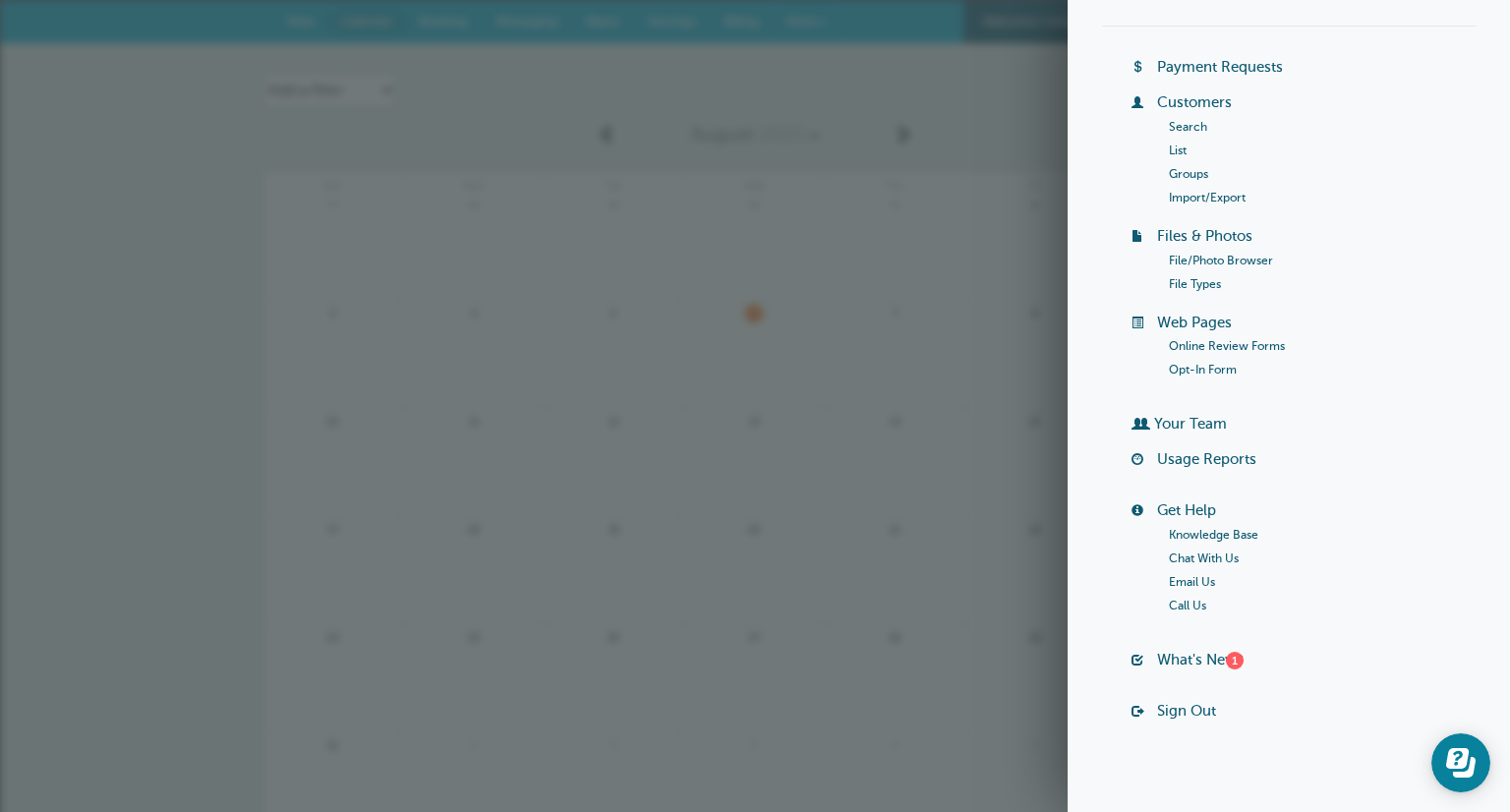 scroll, scrollTop: 102, scrollLeft: 0, axis: vertical 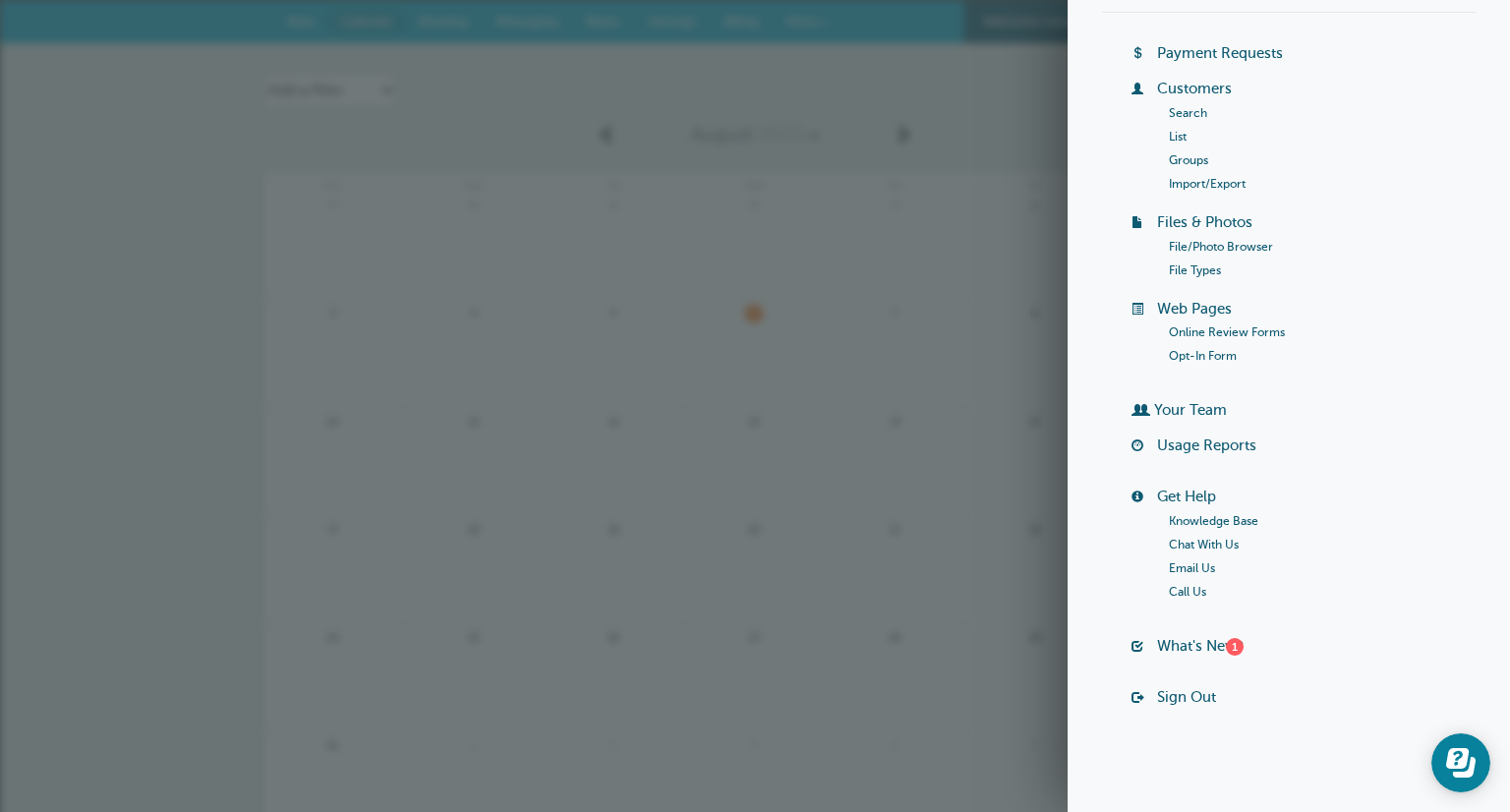 click on "Sign Out" at bounding box center (1187, 697) 